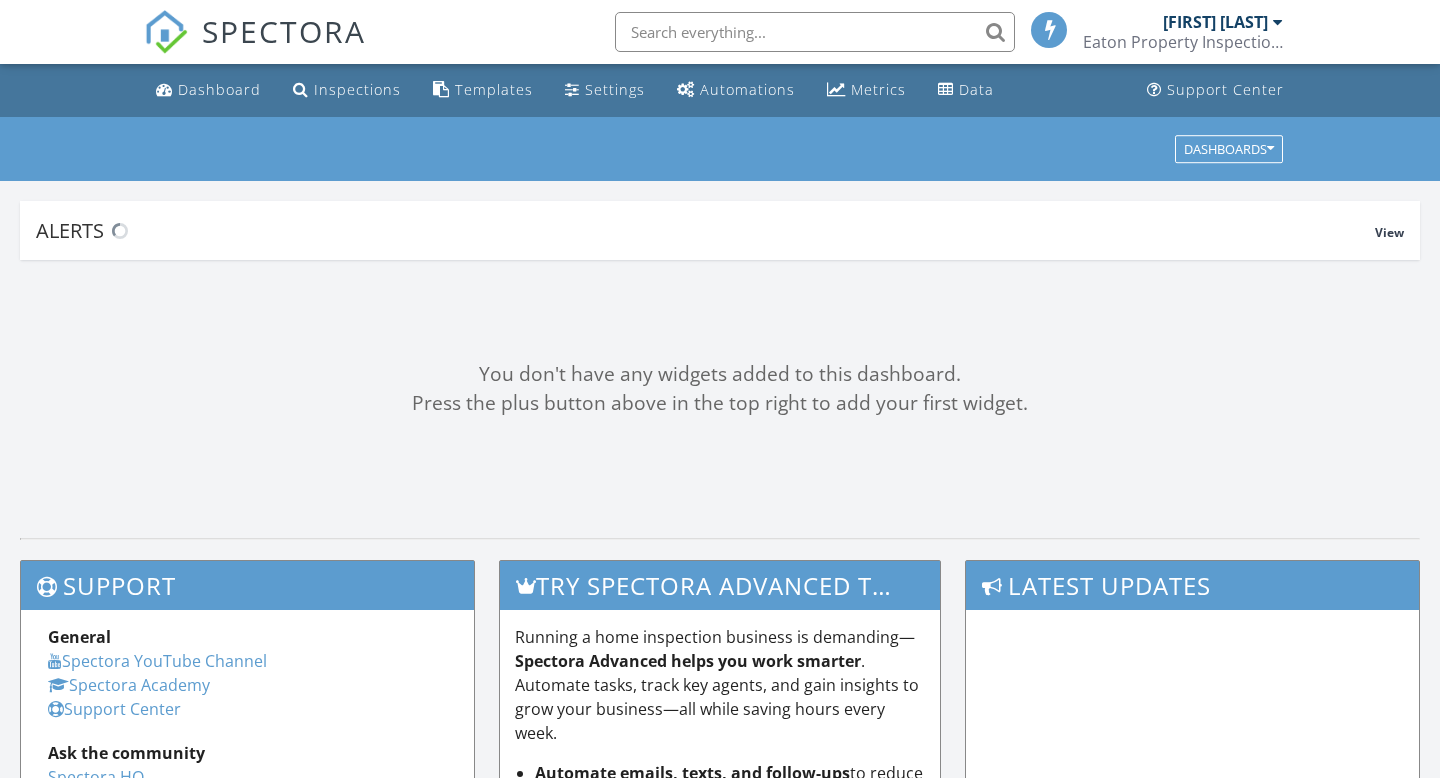 scroll, scrollTop: 0, scrollLeft: 0, axis: both 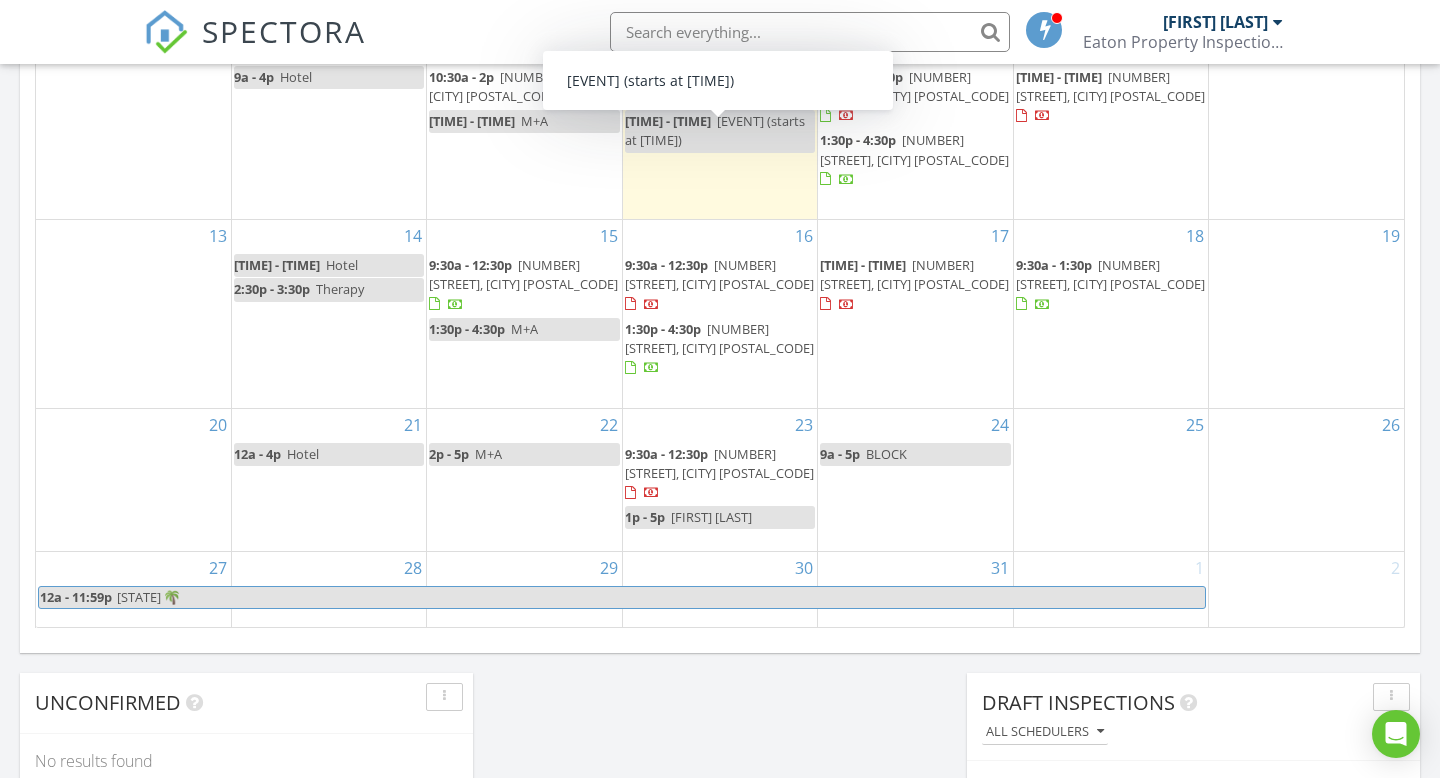 click on "23
9:30a - 12:30p
15 Chamiso Dr, Los Alamos 93440
1p - 5p
Hayley Long" at bounding box center (720, 480) 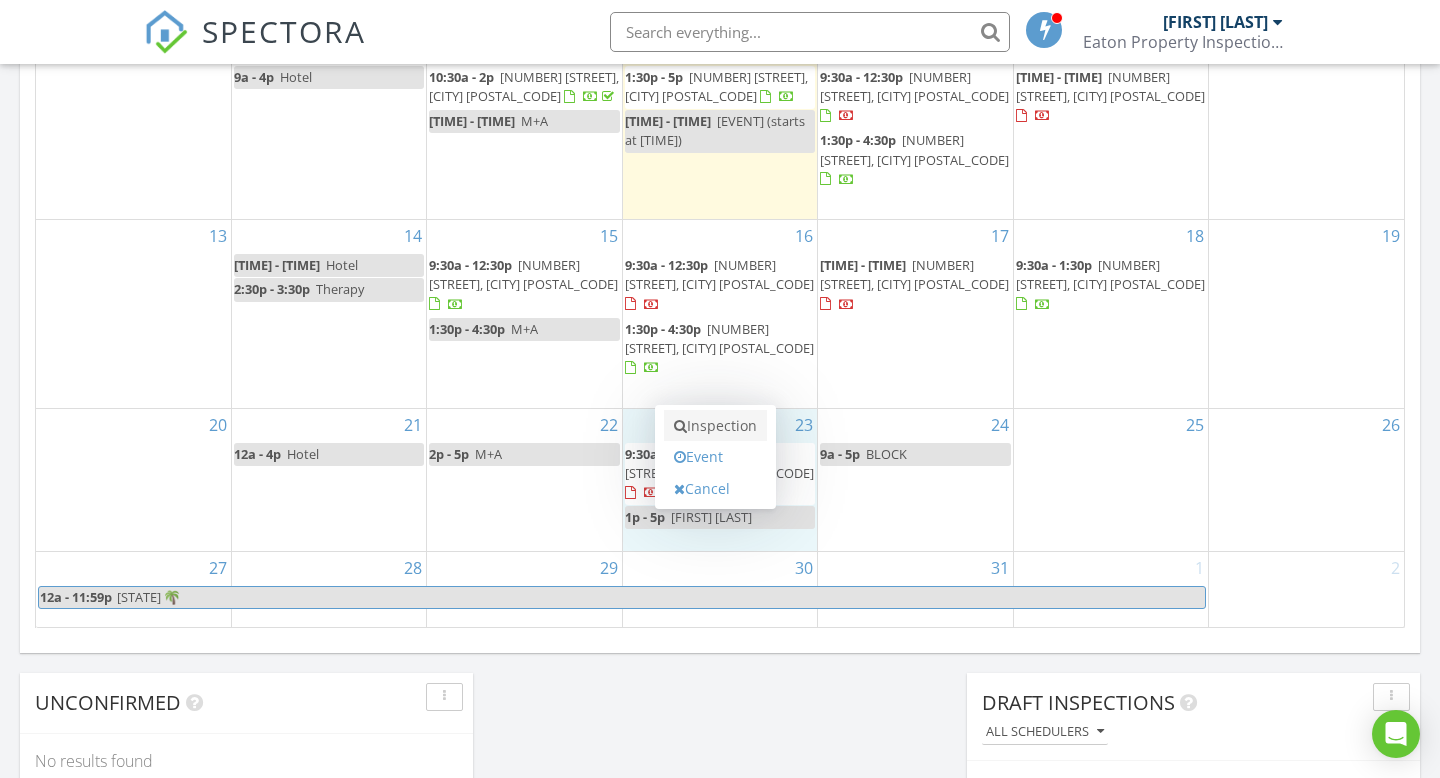 click on "Inspection" at bounding box center (715, 426) 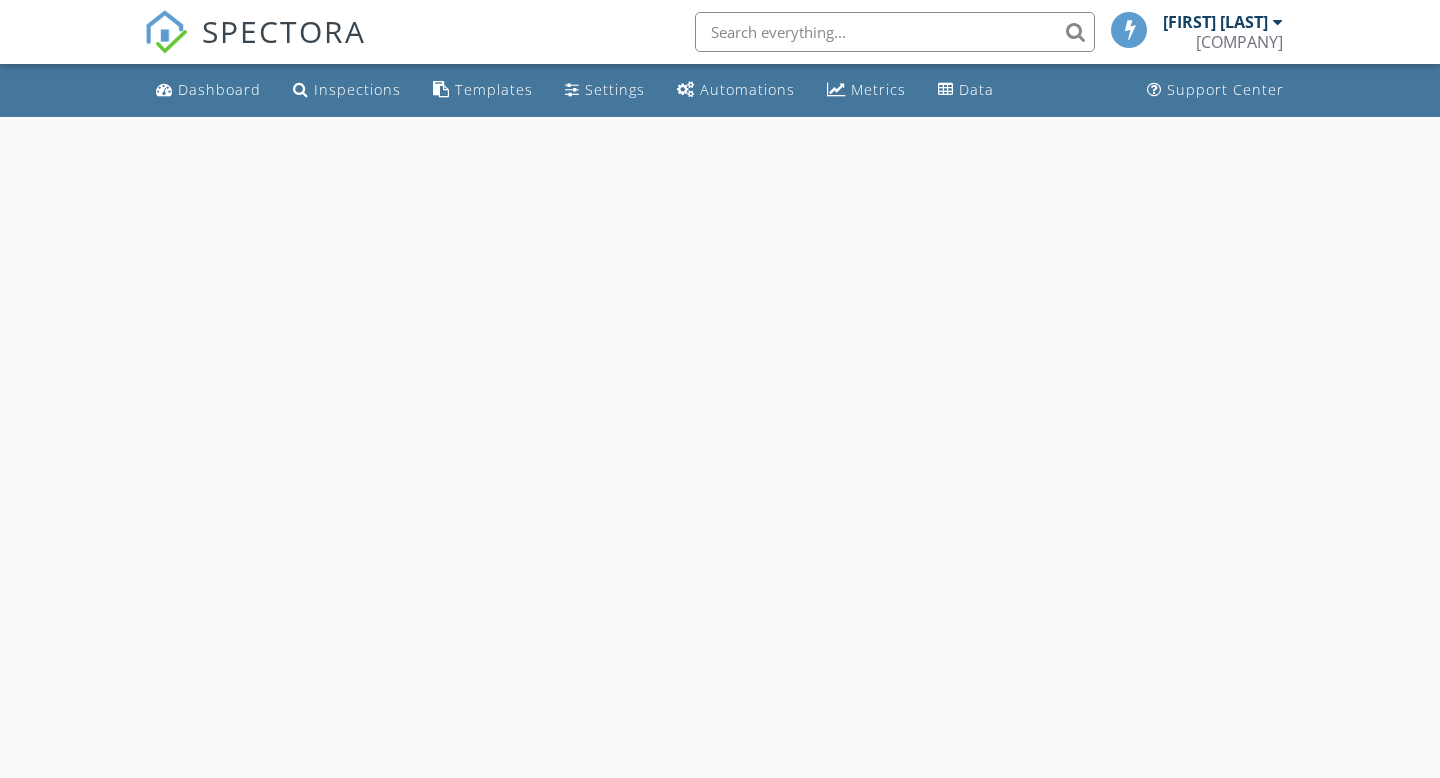 scroll, scrollTop: 0, scrollLeft: 0, axis: both 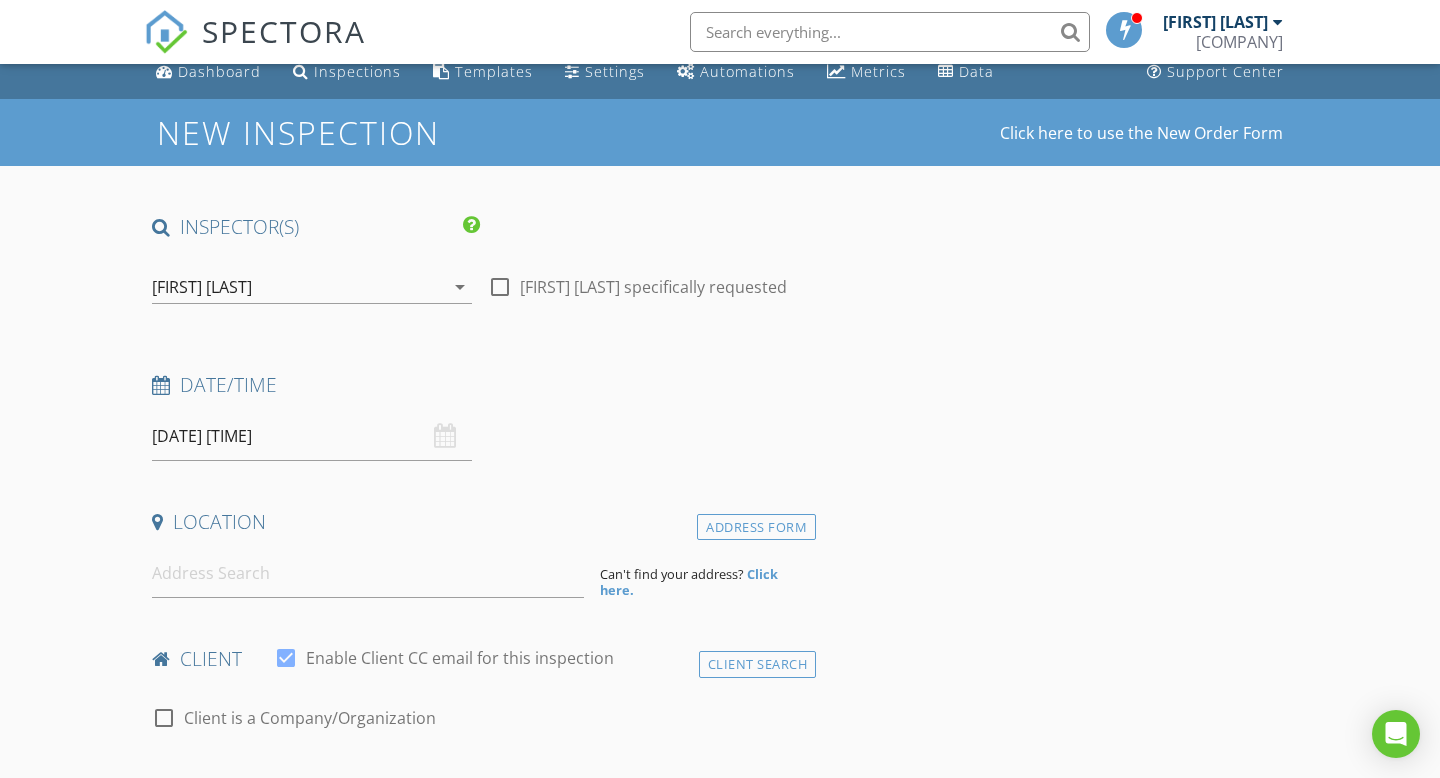 click on "[DATE] [TIME]" at bounding box center [312, 436] 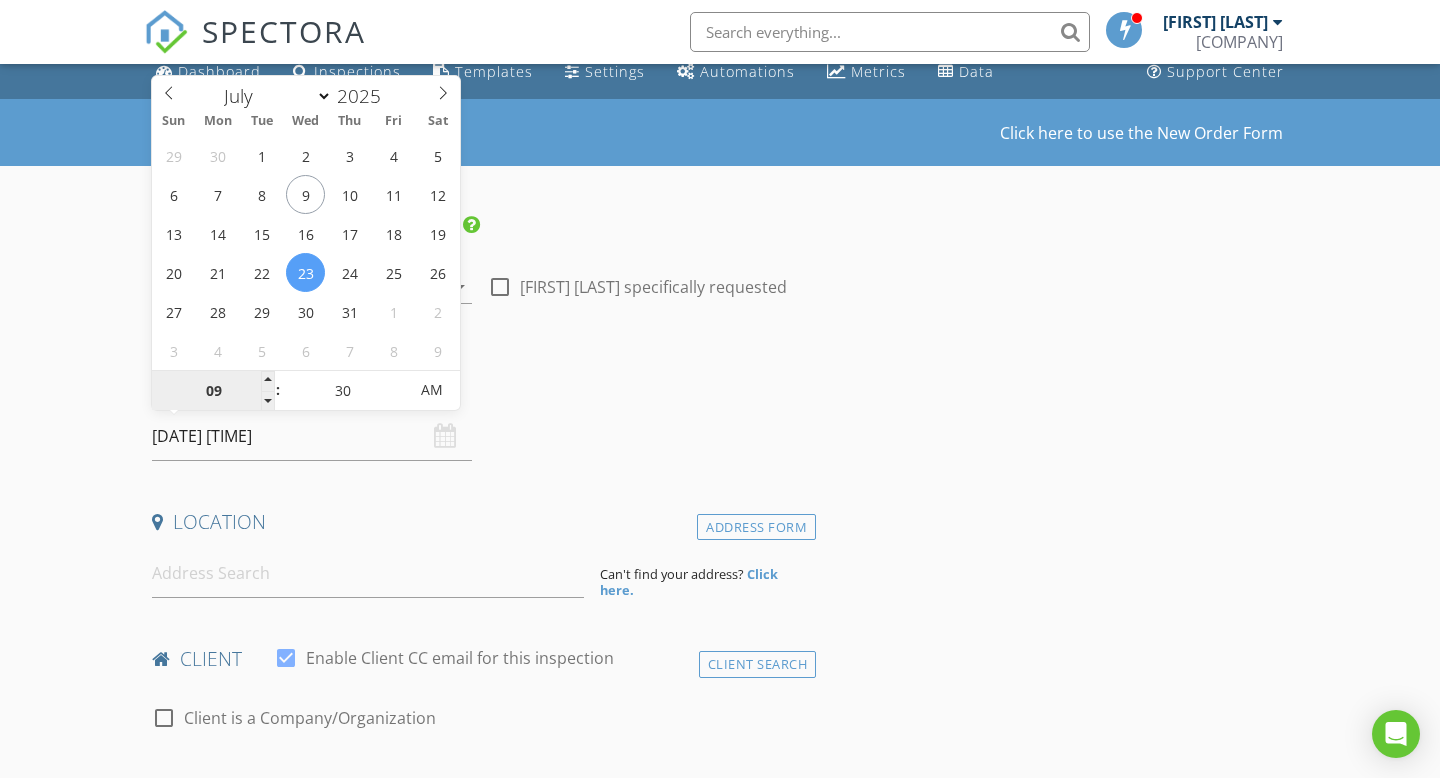 click on "09" at bounding box center [213, 391] 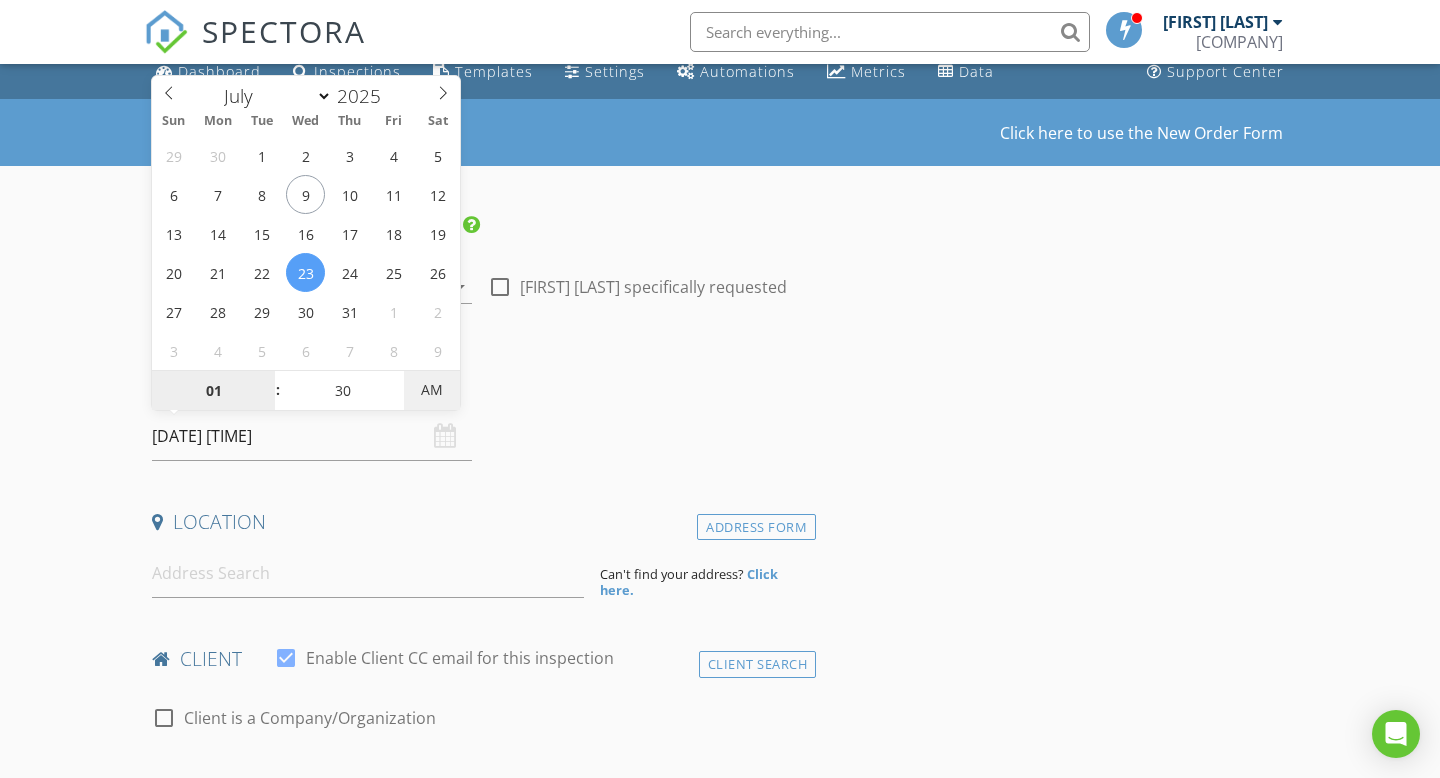 click on "AM" at bounding box center [431, 390] 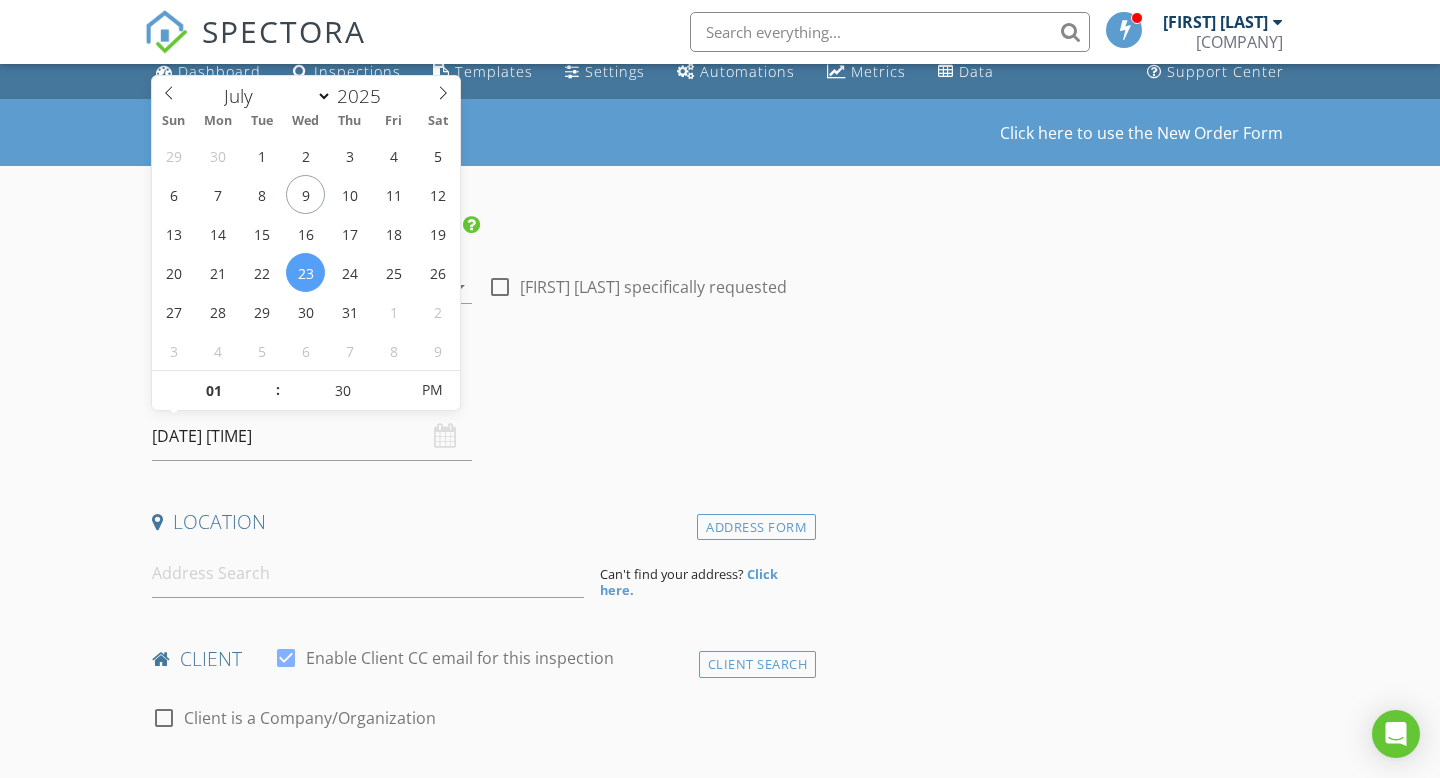 click on "Date/Time
[DATE] [TIME]" at bounding box center [480, 416] 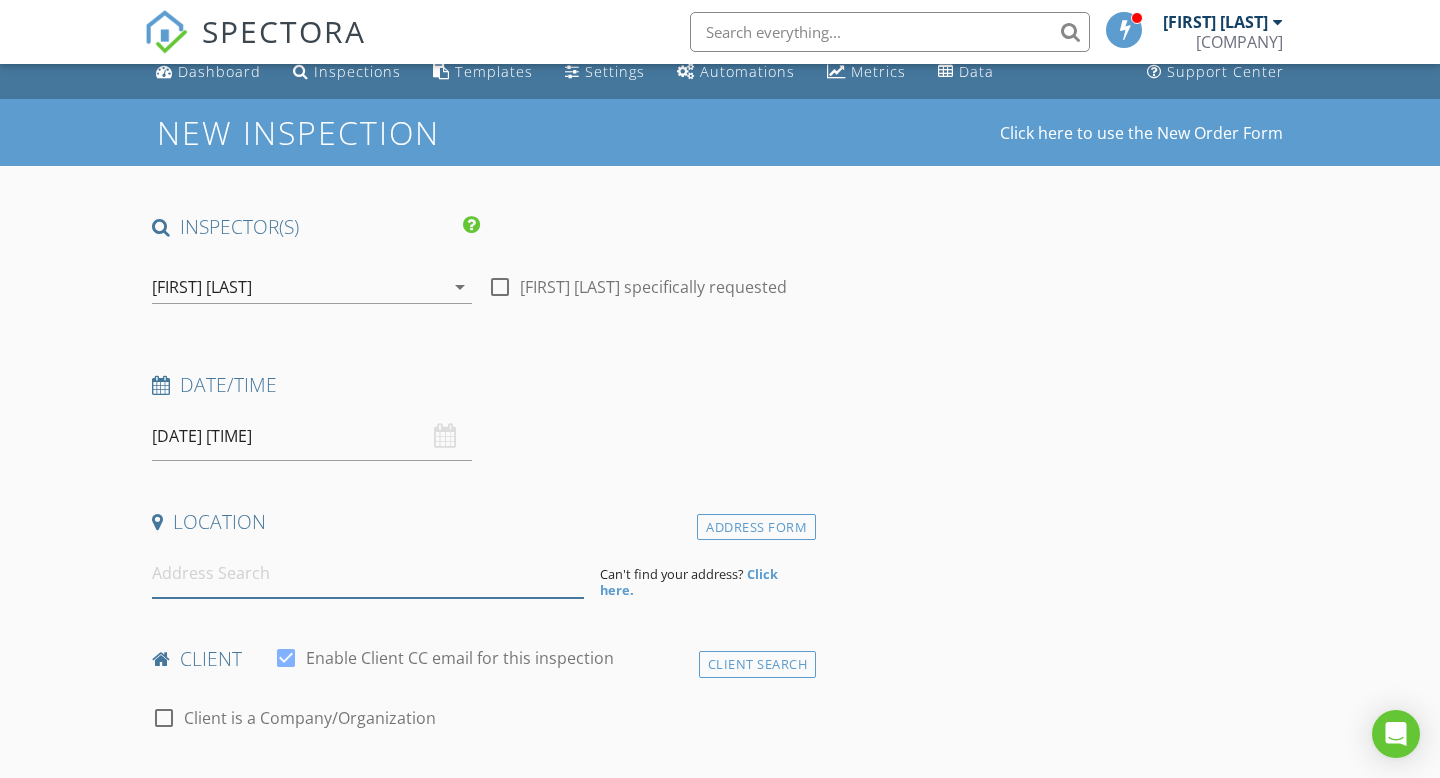 click at bounding box center [368, 573] 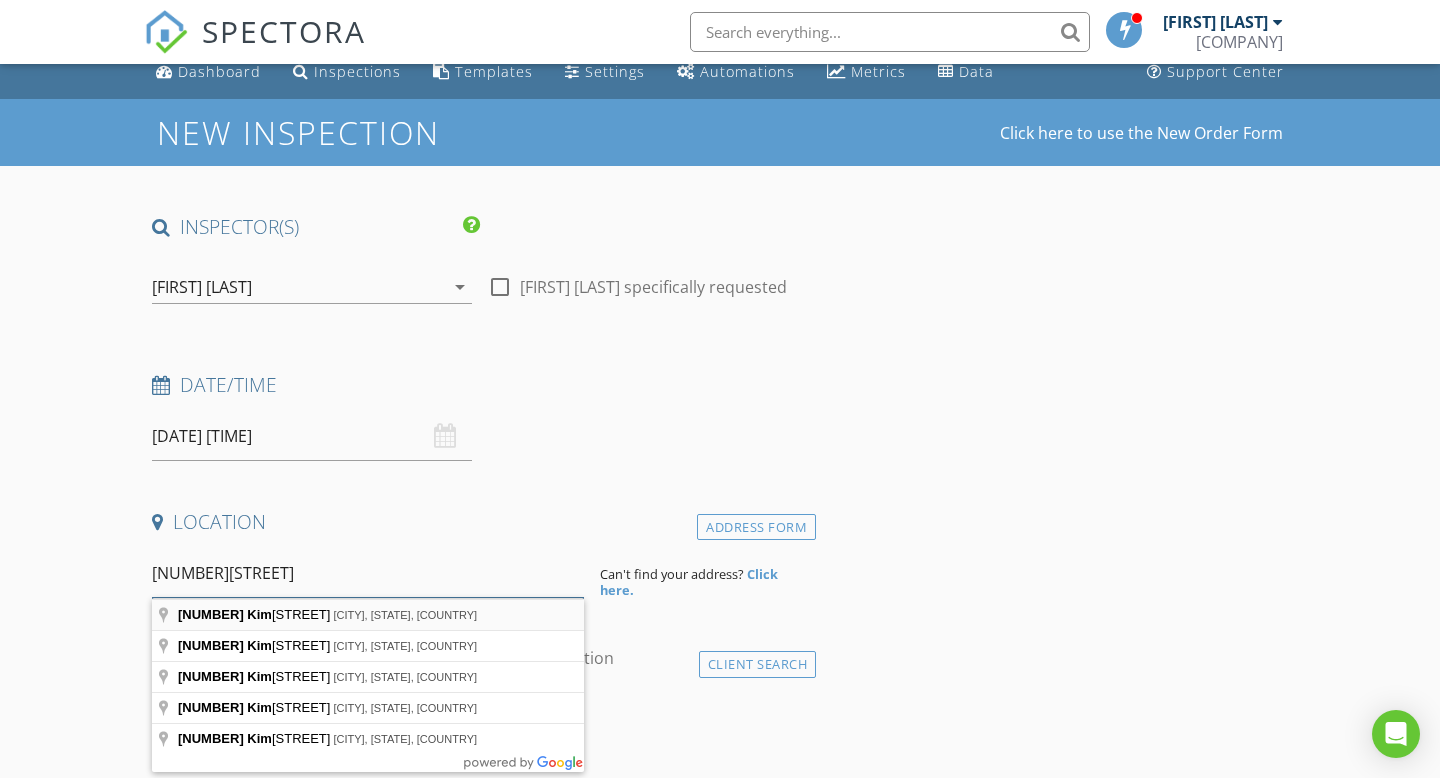 type on "[NUMBER][STREET]" 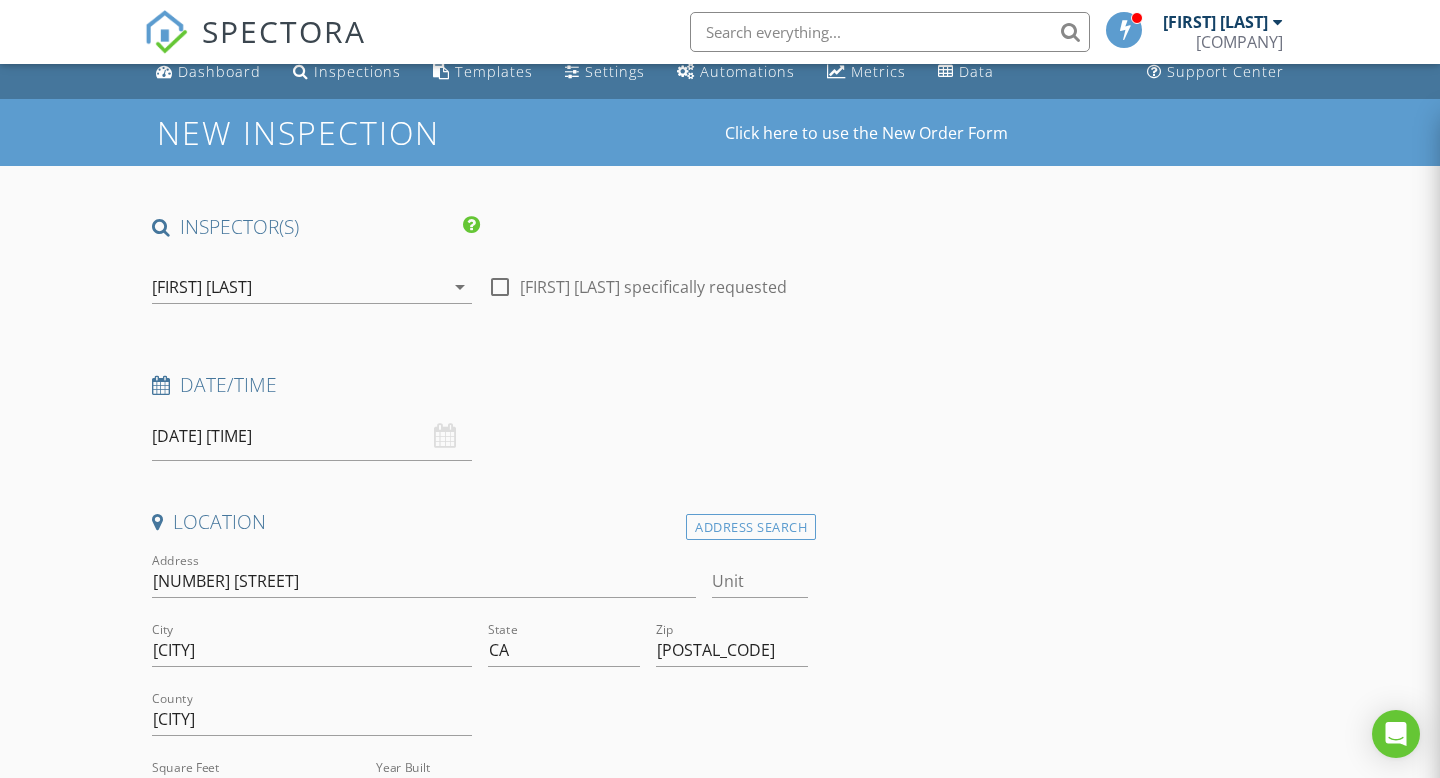 click on "INSPECTOR(S)
check_box   Matt Eaton   PRIMARY   Matt Eaton arrow_drop_down   check_box_outline_blank Matt Eaton specifically requested
Date/Time
07/23/2025 1:30 PM
Location
Address Search       Address 239 Kim Sue Ln   Unit   City Buellton   State CA   Zip 93427   County Santa Barbara     Square Feet 2038   Year Built 1981   Foundation arrow_drop_down
client
check_box Enable Client CC email for this inspection   Client Search     check_box_outline_blank Client is a Company/Organization     First Name   Last Name   Email   CC Email   Phone           Notes   Private Notes
ADD ADDITIONAL client
SERVICES
check_box_outline_blank   Residential Inspection   check_box_outline_blank   Pool Inspection (Includes Attached/Built-In Spa/Hot Tub)   check_box_outline_blank   Barn Inspection" at bounding box center [480, 1703] 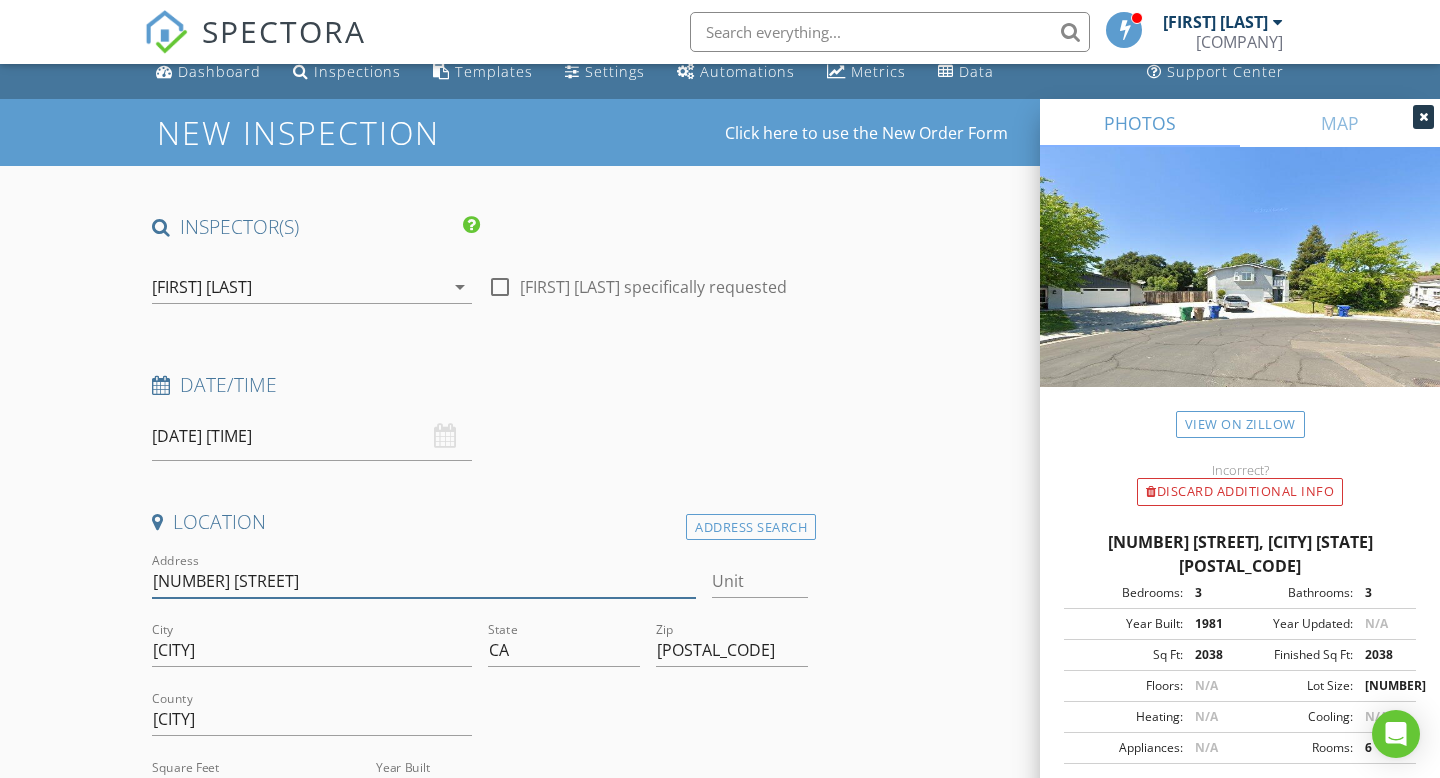 click on "239 Kim Sue Ln" at bounding box center [424, 581] 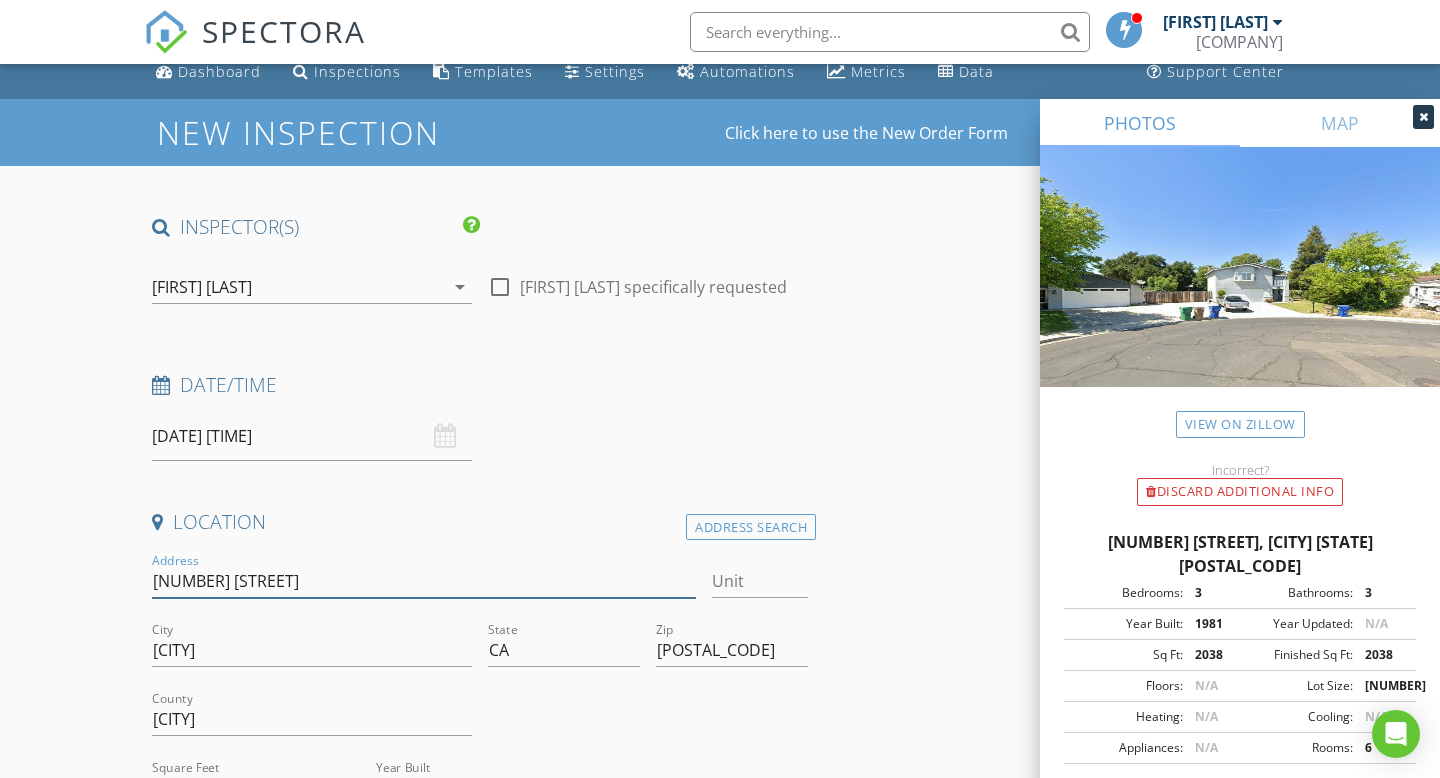 click on "239 Kim Sue Ln" at bounding box center [424, 581] 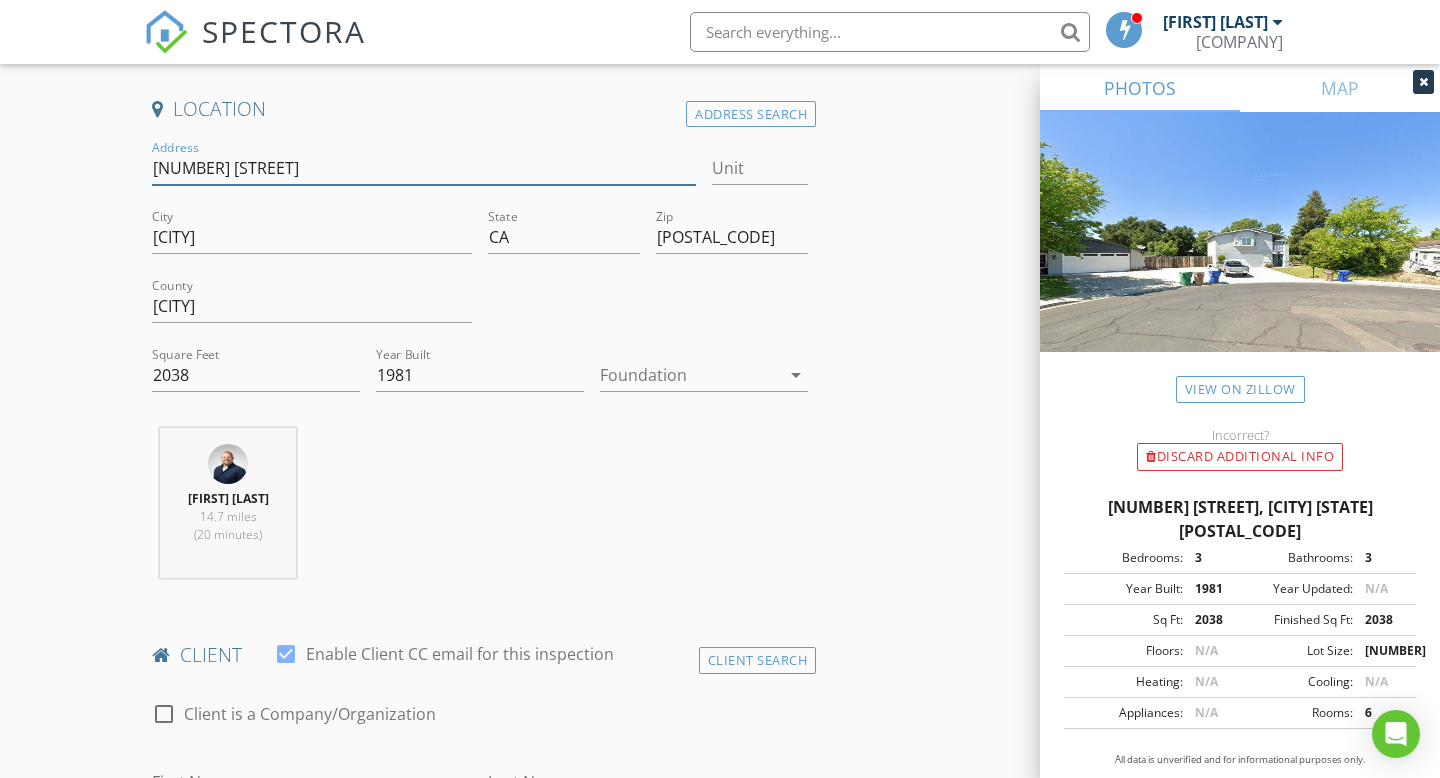 scroll, scrollTop: 805, scrollLeft: 0, axis: vertical 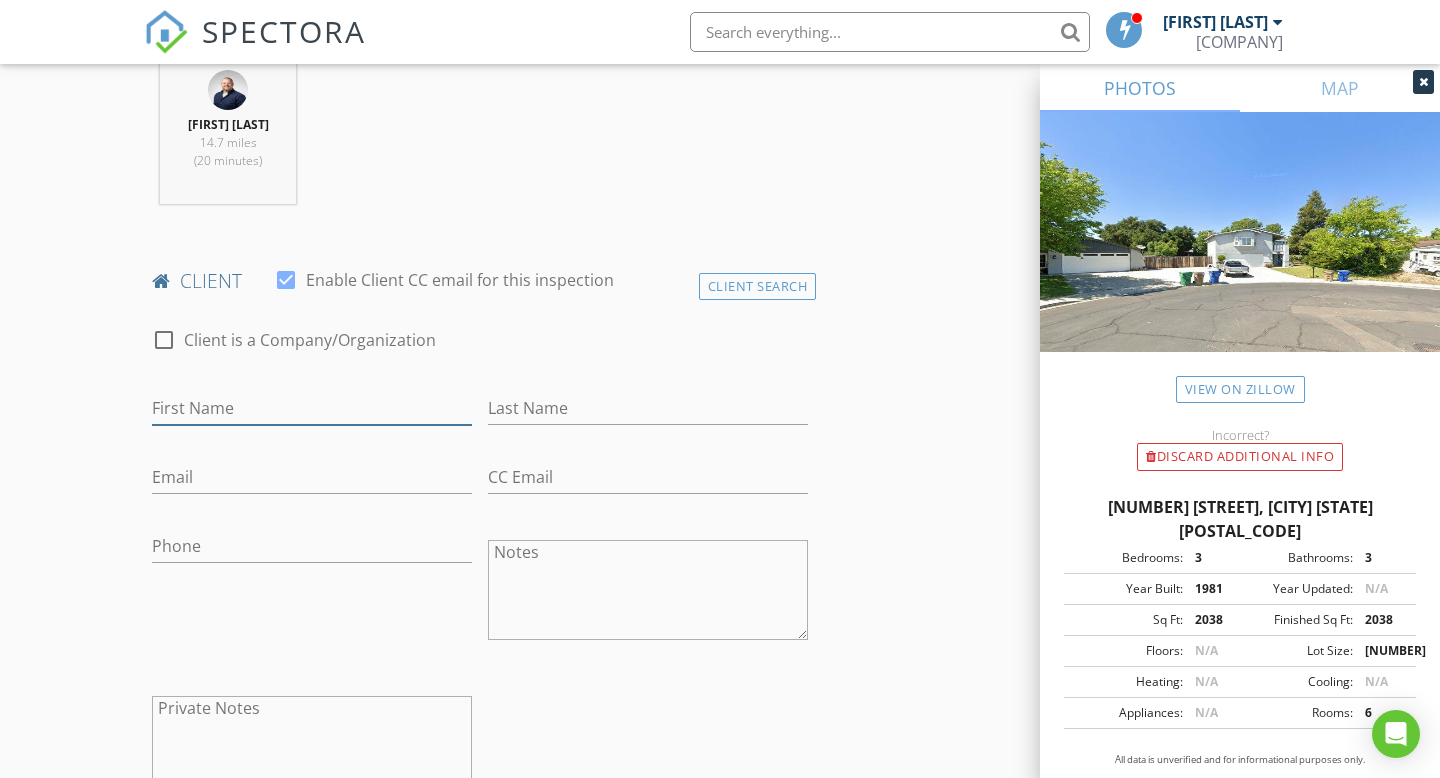 click on "First Name" at bounding box center (312, 408) 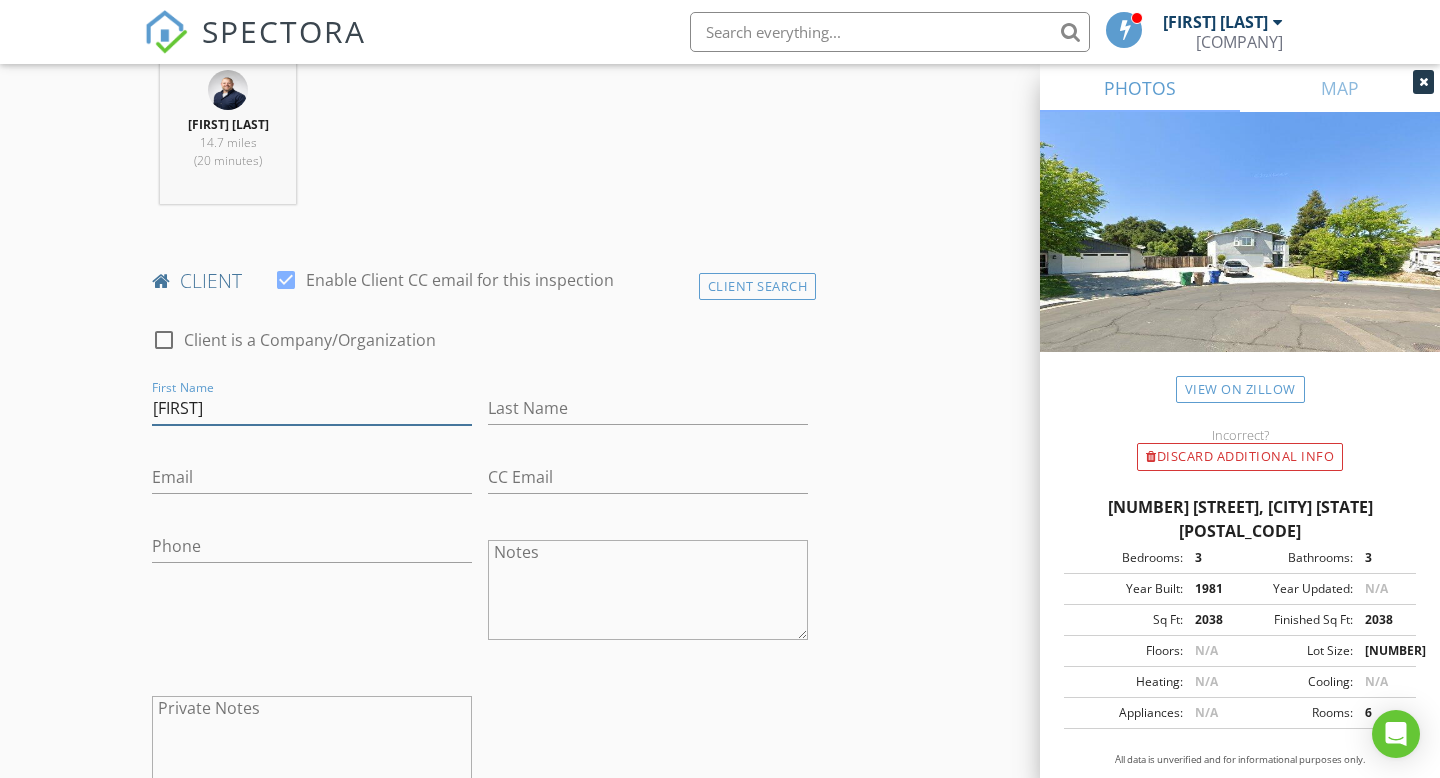 type on "Hayley" 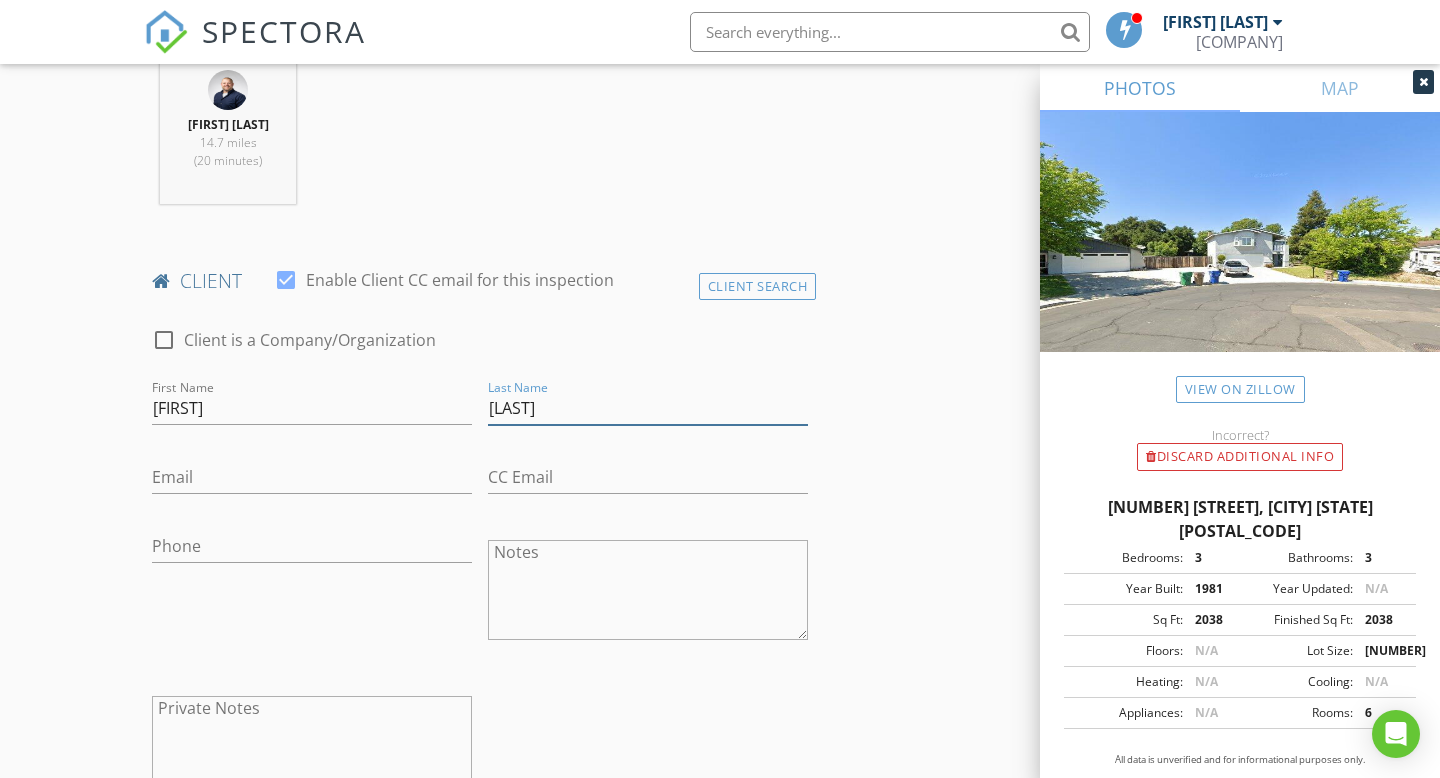 type on "Dixon-Hrehor" 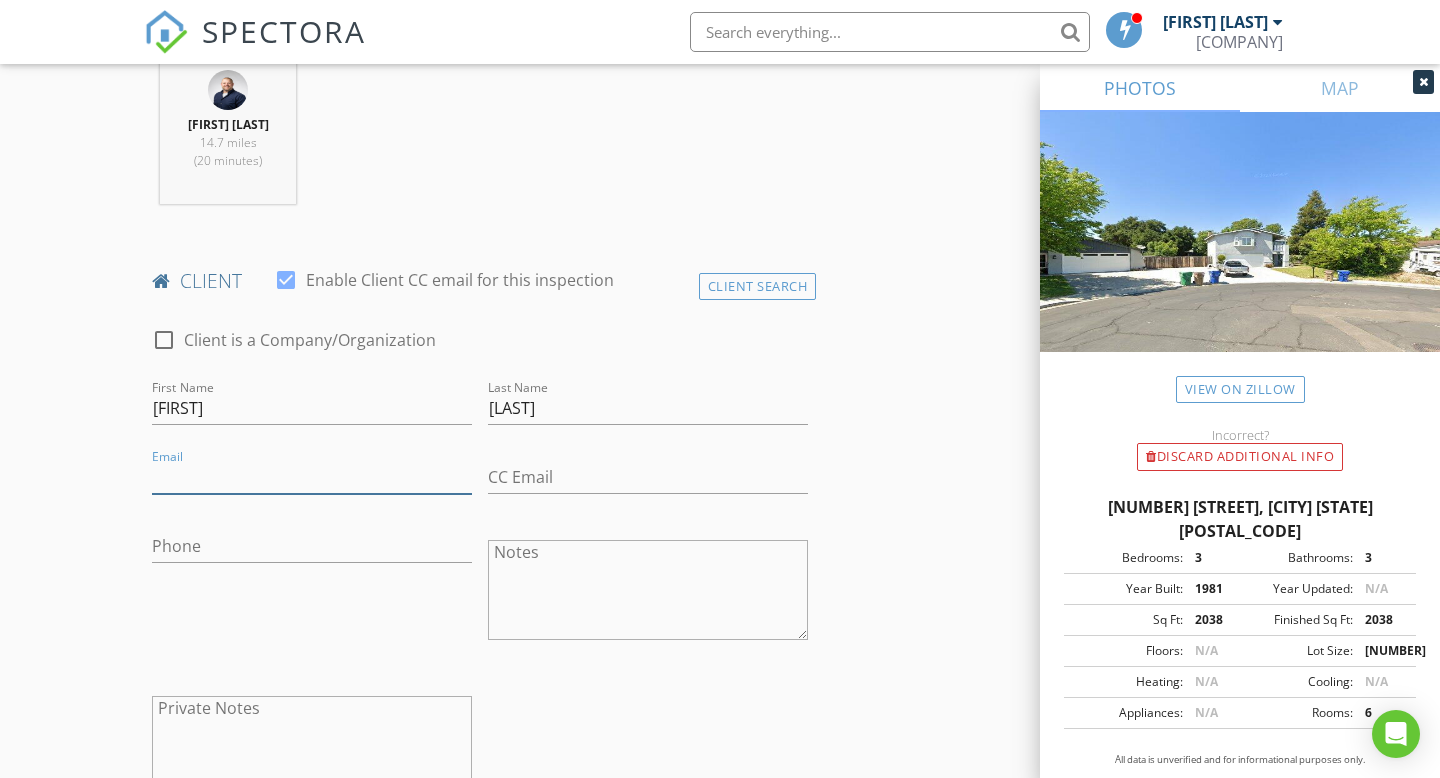 click on "Email" at bounding box center (312, 477) 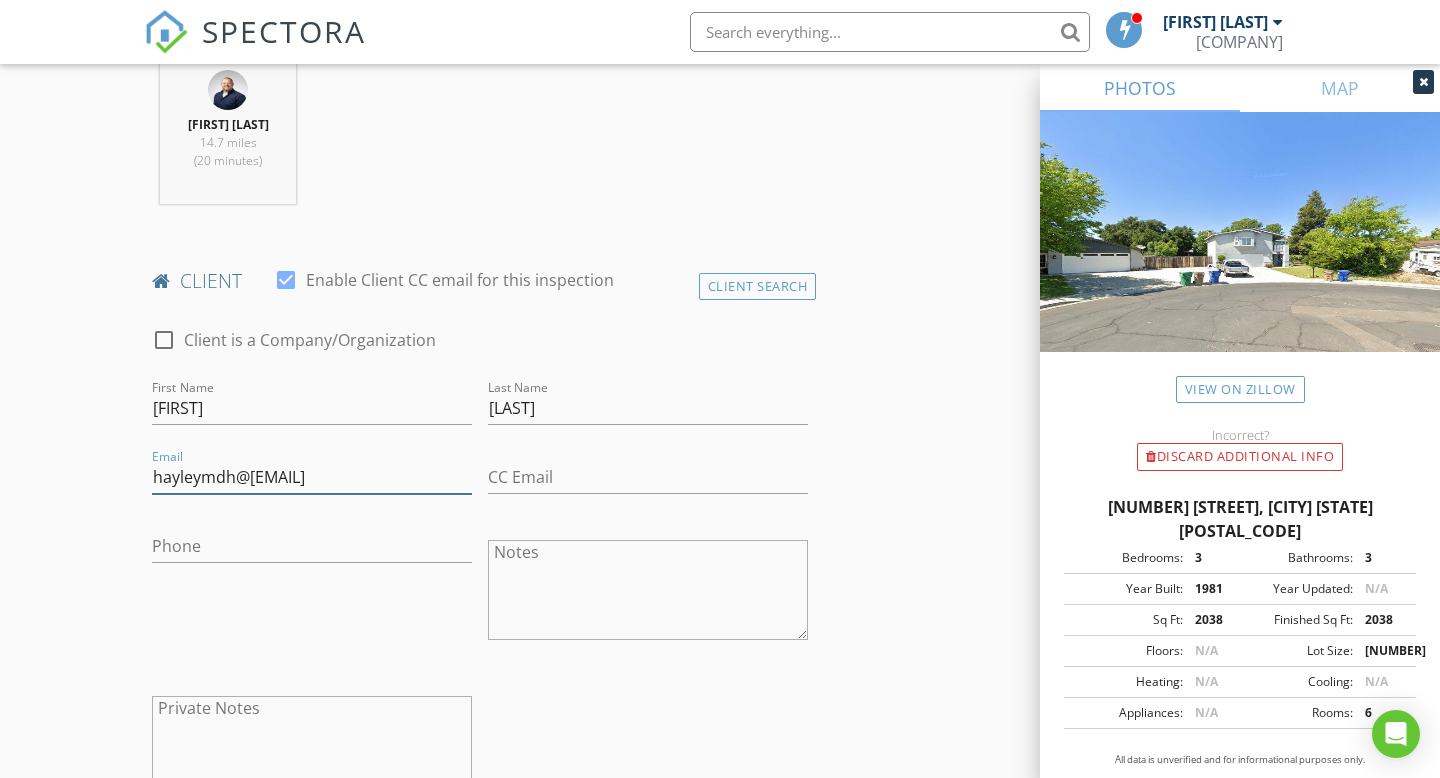 type on "[EMAIL]" 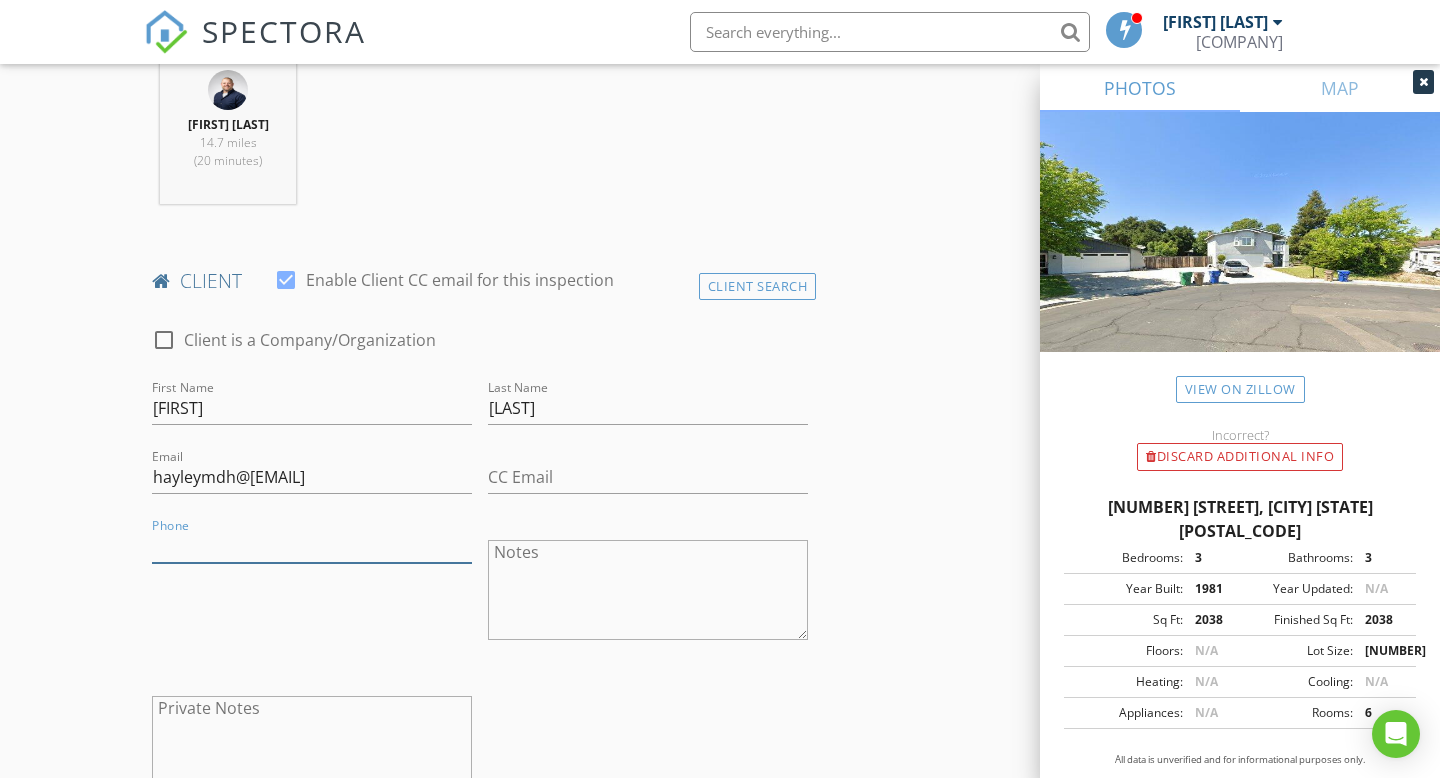 click on "Phone" at bounding box center (312, 546) 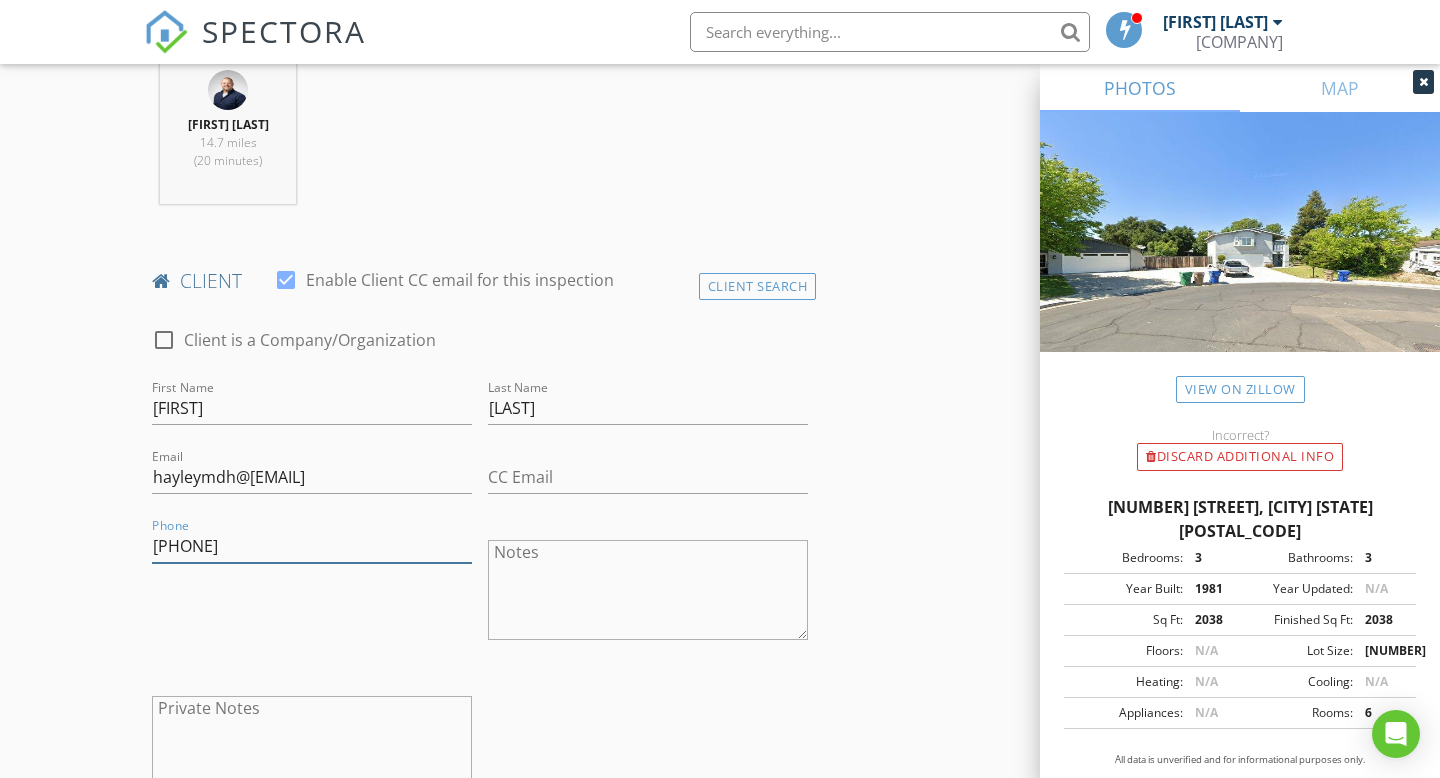 type on "[PHONE]" 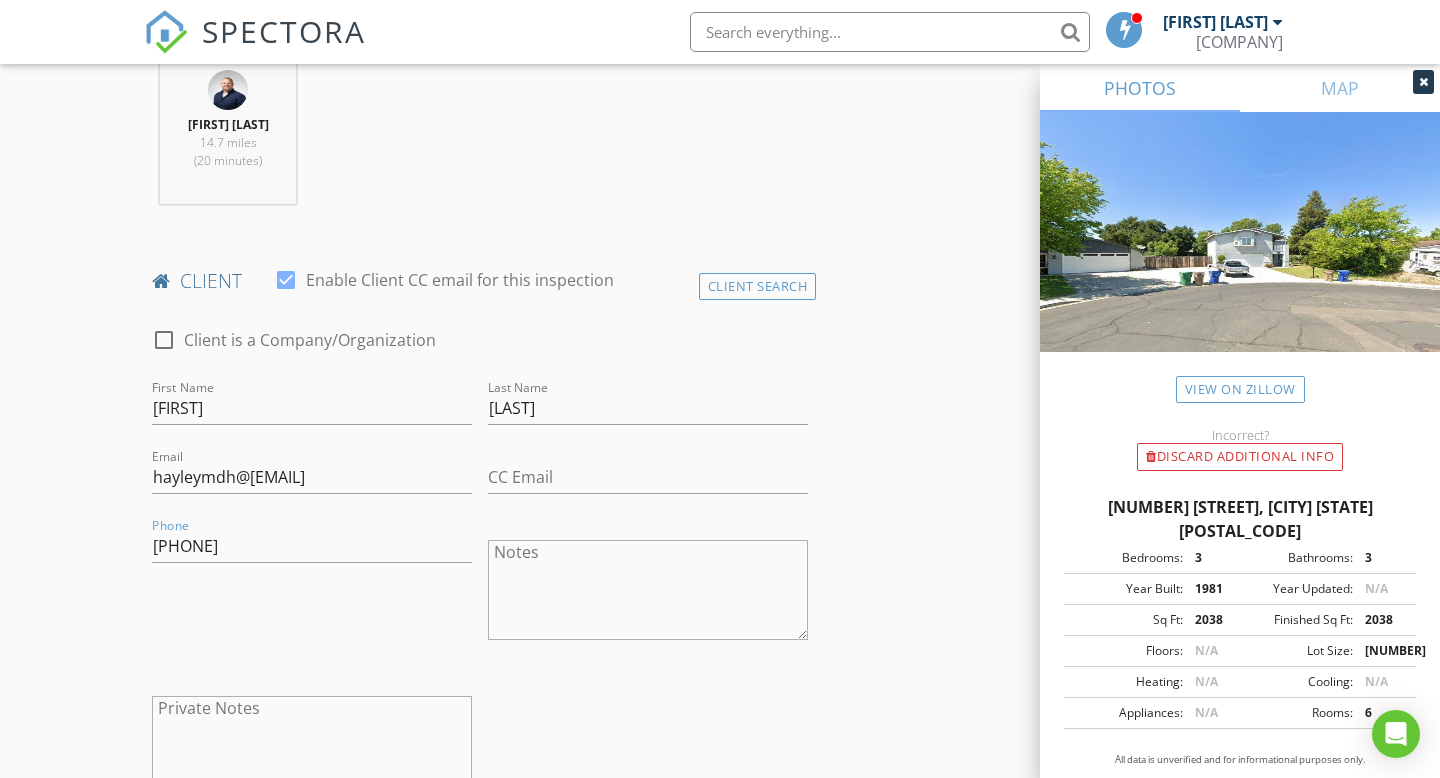 click on "INSPECTOR(S)
check_box   Matt Eaton   PRIMARY   Matt Eaton arrow_drop_down   check_box_outline_blank Matt Eaton specifically requested
Date/Time
07/23/2025 1:30 PM
Location
Address Search       Address 239 Kim Sue Ln   Unit   City Buellton   State CA   Zip 93427   County Santa Barbara     Square Feet 2038   Year Built 1981   Foundation arrow_drop_down     Matt Eaton     14.7 miles     (20 minutes)
client
check_box Enable Client CC email for this inspection   Client Search     check_box_outline_blank Client is a Company/Organization     First Name Hayley   Last Name Dixon-Hrehor   Email hayleymdh@gmail.com   CC Email   Phone 805-451-7510           Notes   Private Notes
ADD ADDITIONAL client
SERVICES
check_box_outline_blank   Residential Inspection   check_box_outline_blank" at bounding box center [720, 1066] 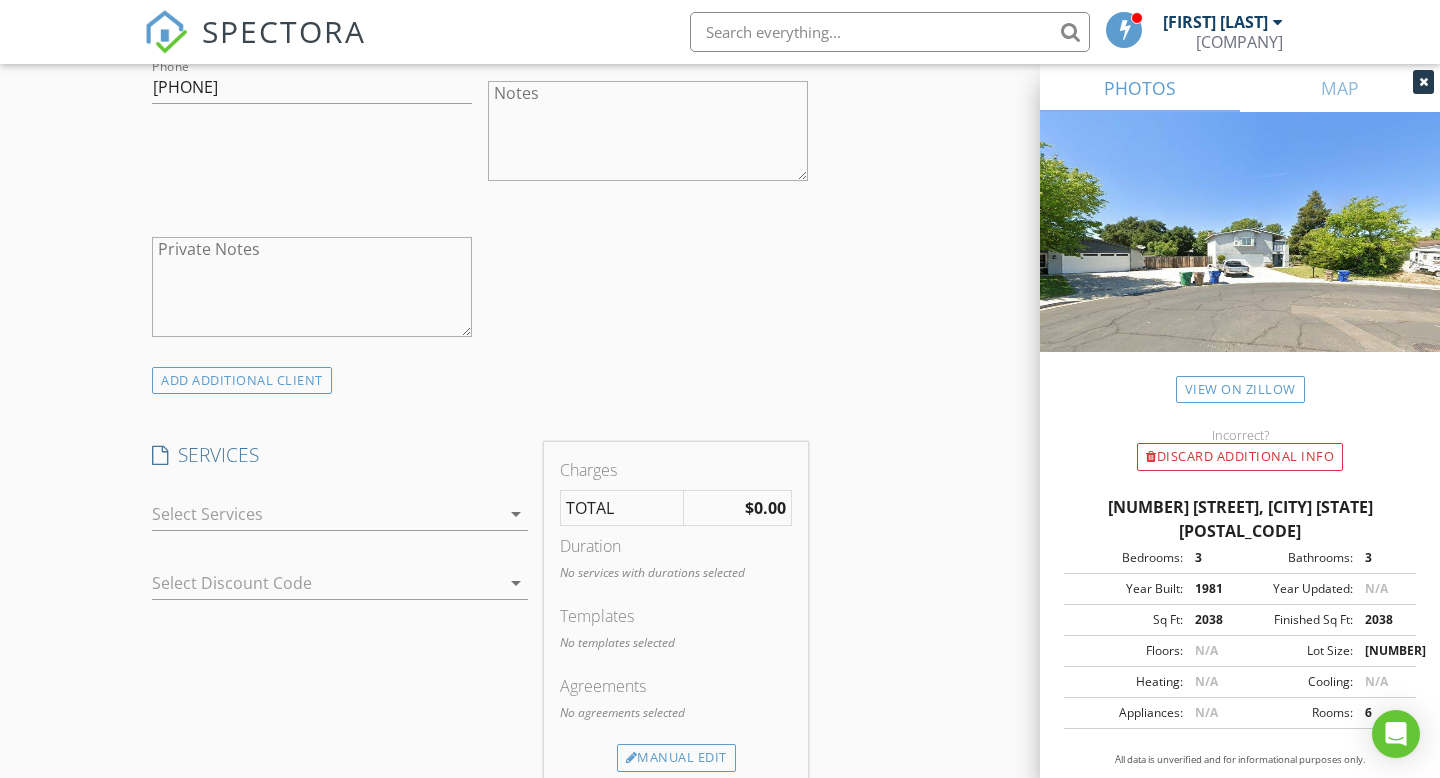 scroll, scrollTop: 1294, scrollLeft: 0, axis: vertical 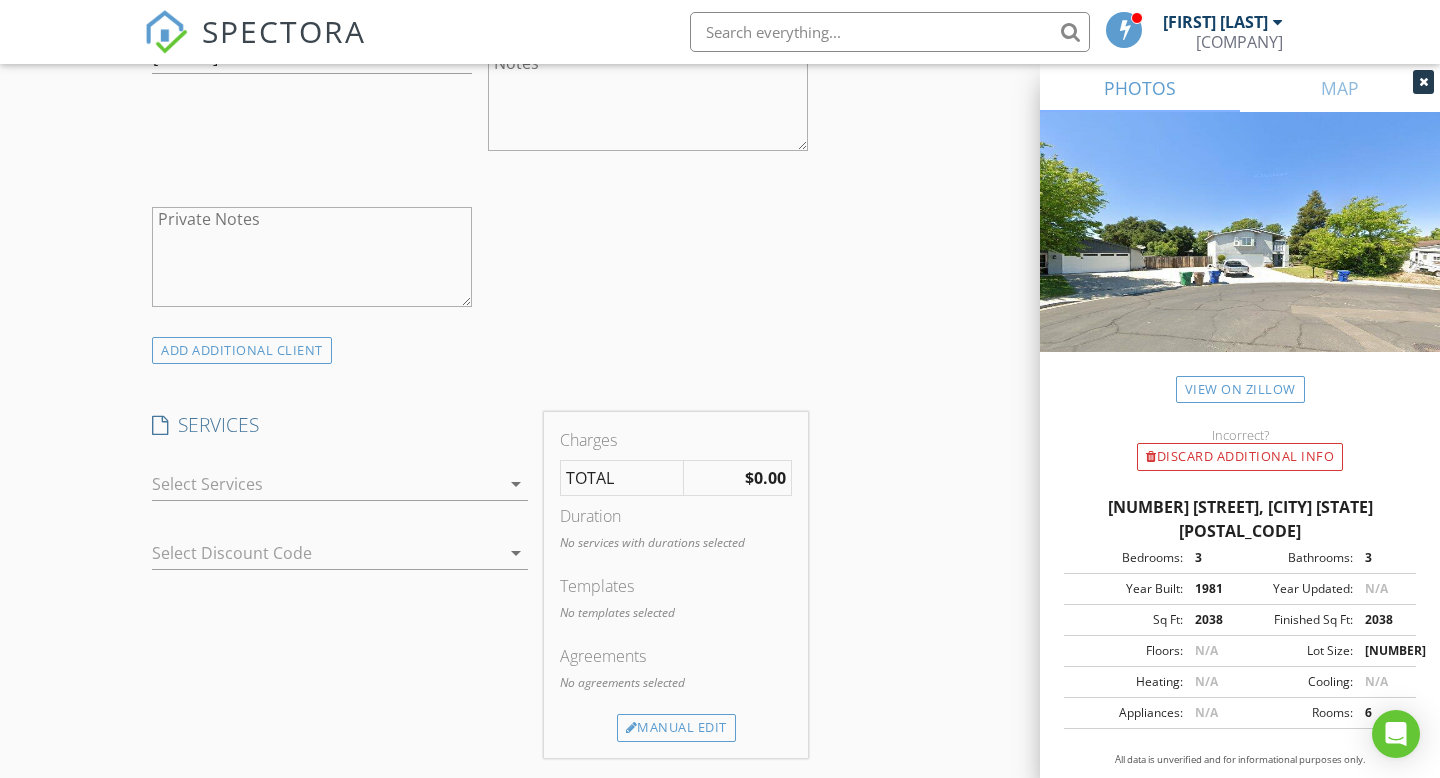 click on "arrow_drop_down" at bounding box center (516, 484) 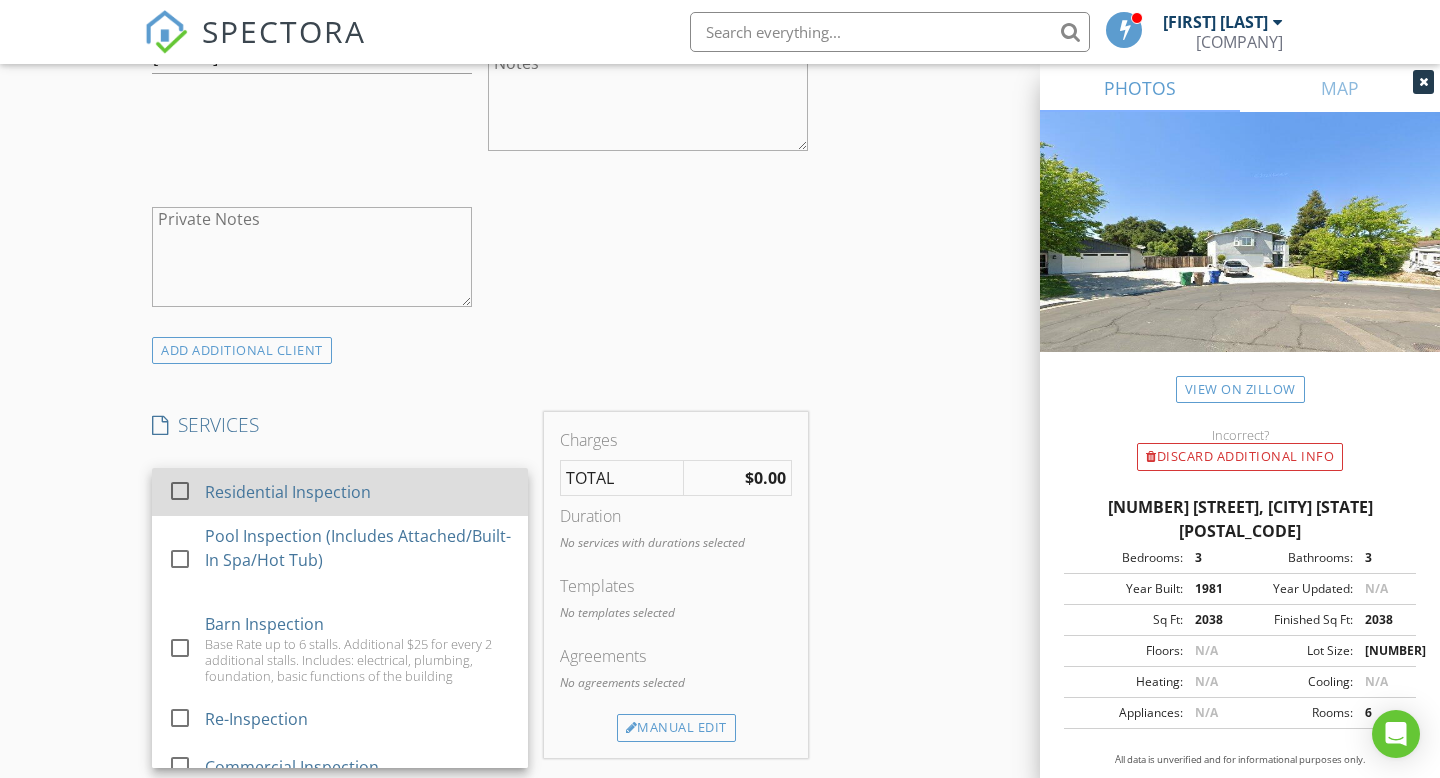 click at bounding box center [180, 491] 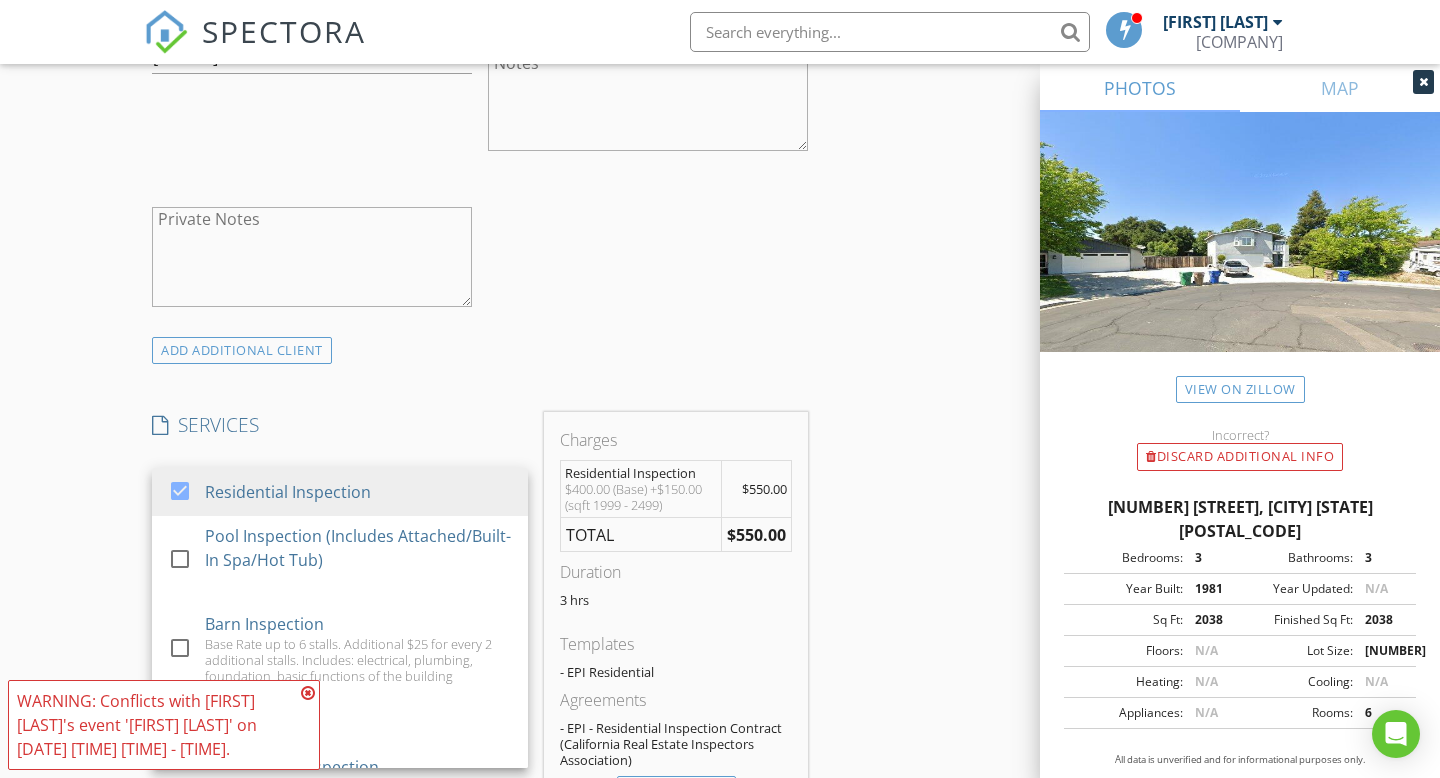 click on "New Inspection
Click here to use the New Order Form
INSPECTOR(S)
check_box   Matt Eaton   PRIMARY   Matt Eaton arrow_drop_down   check_box_outline_blank Matt Eaton specifically requested
Date/Time
07/23/2025 1:30 PM
Location
Address Search       Address 239 Kim Sue Ln   Unit   City Buellton   State CA   Zip 93427   County Santa Barbara     Square Feet 2038   Year Built 1981   Foundation arrow_drop_down     Matt Eaton     14.7 miles     (20 minutes)
client
check_box Enable Client CC email for this inspection   Client Search     check_box_outline_blank Client is a Company/Organization     First Name Hayley   Last Name Dixon-Hrehor   Email hayleymdh@gmail.com   CC Email   Phone 805-451-7510           Notes   Private Notes
ADD ADDITIONAL client
SERVICES
check_box" at bounding box center [720, 575] 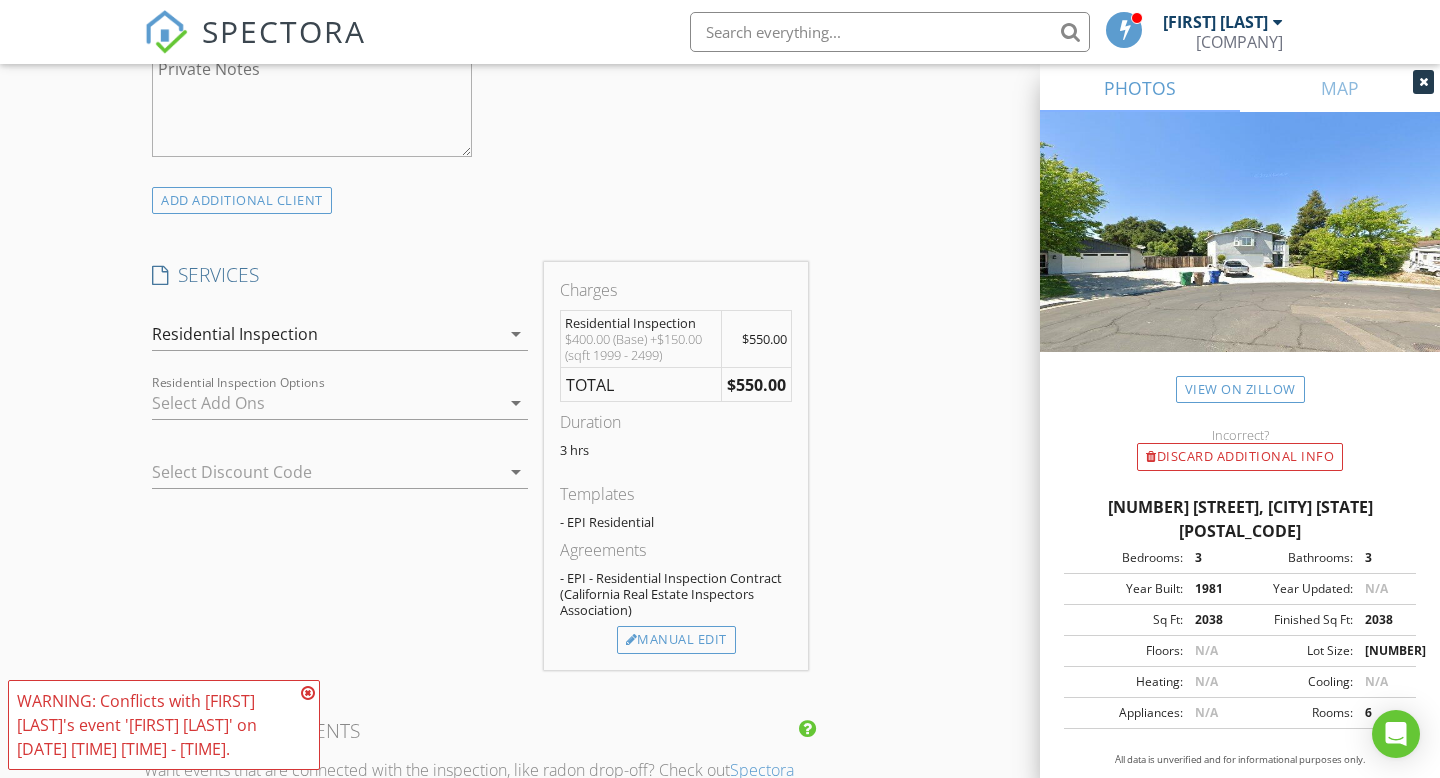 scroll, scrollTop: 1491, scrollLeft: 0, axis: vertical 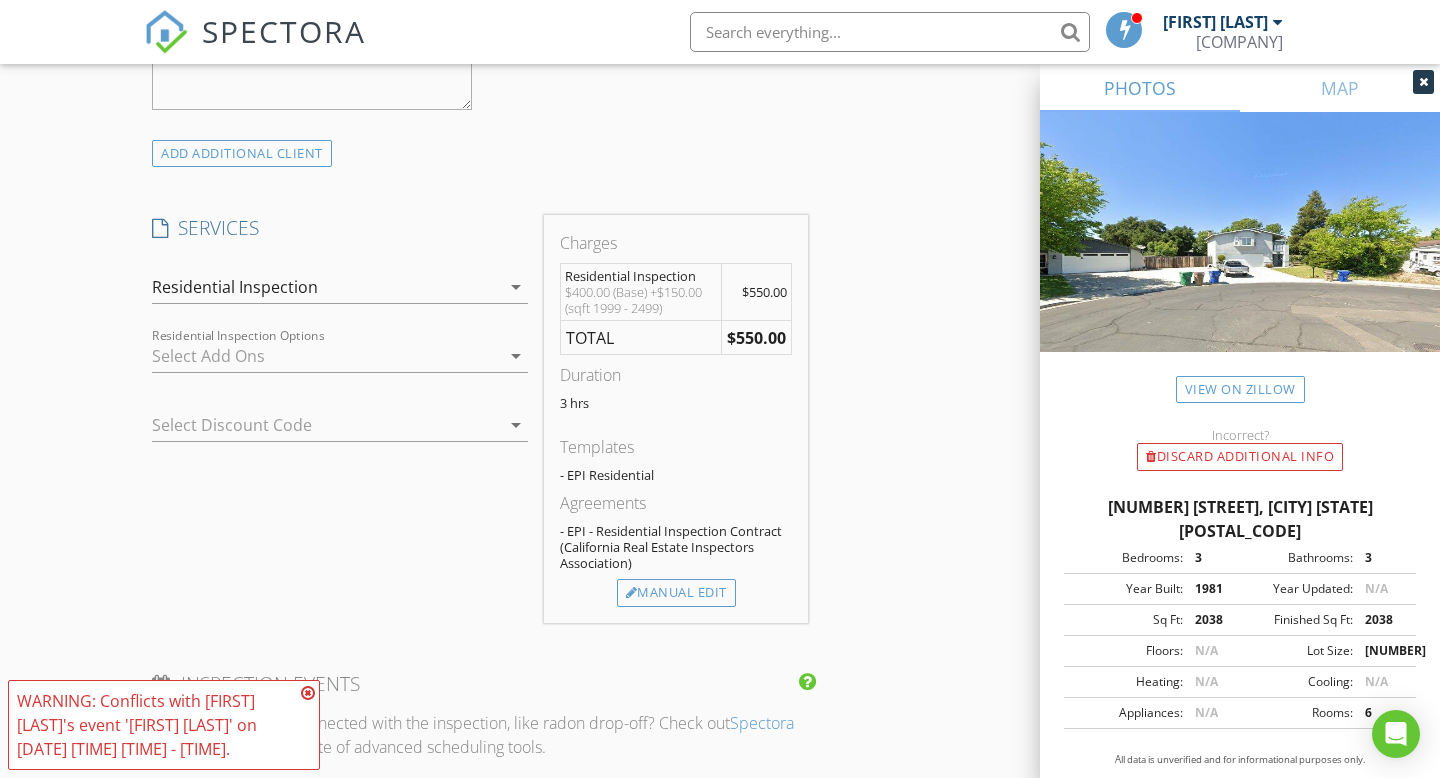 click at bounding box center (308, 693) 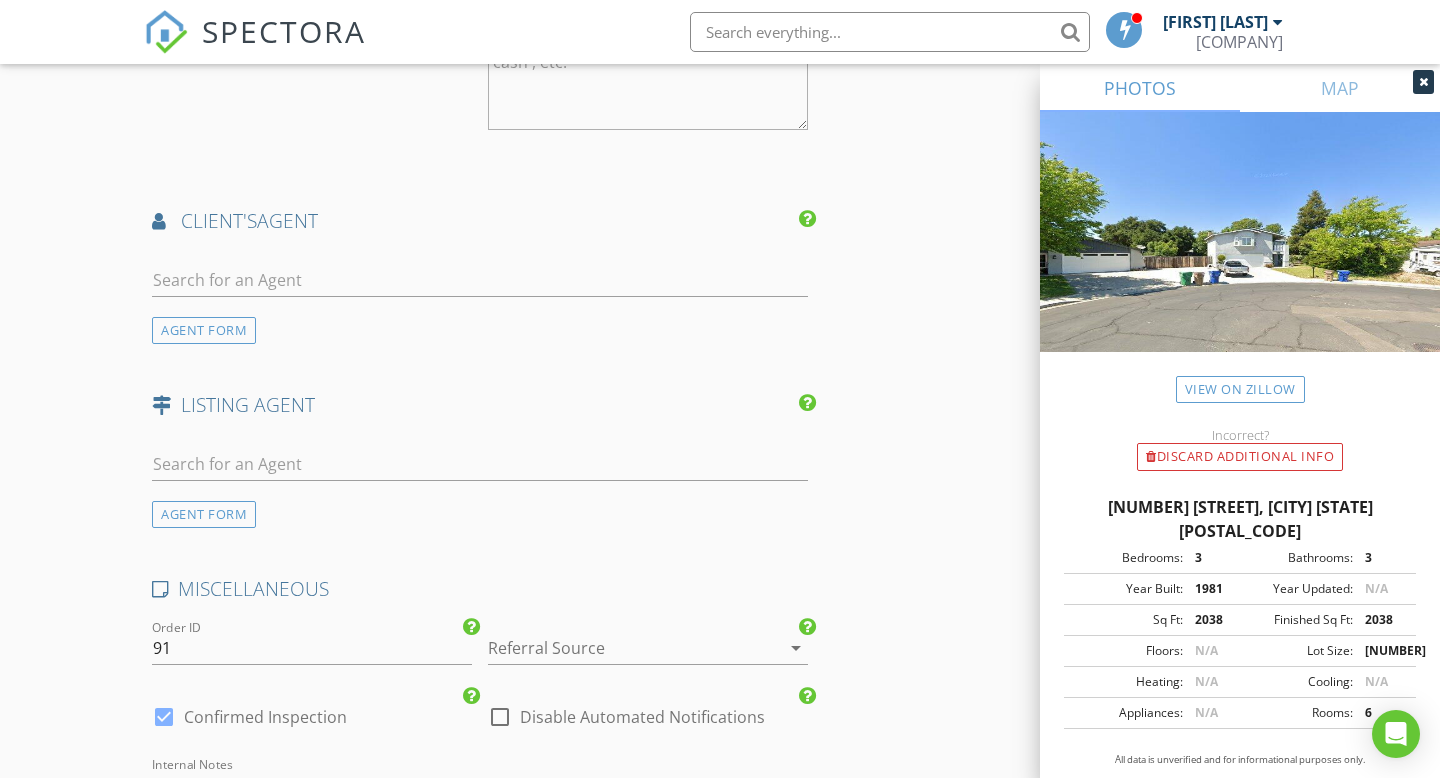 scroll, scrollTop: 2843, scrollLeft: 0, axis: vertical 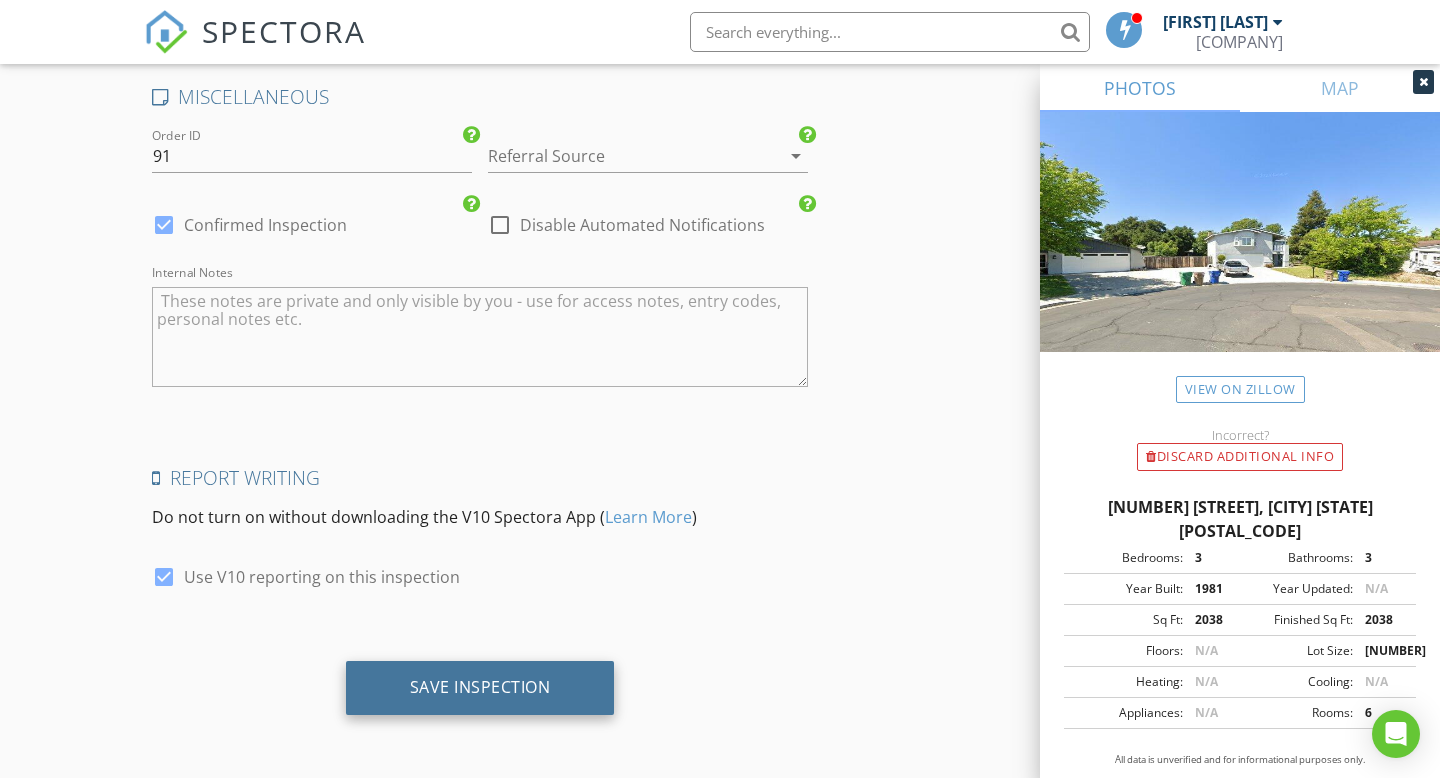 click on "Save Inspection" at bounding box center (480, 687) 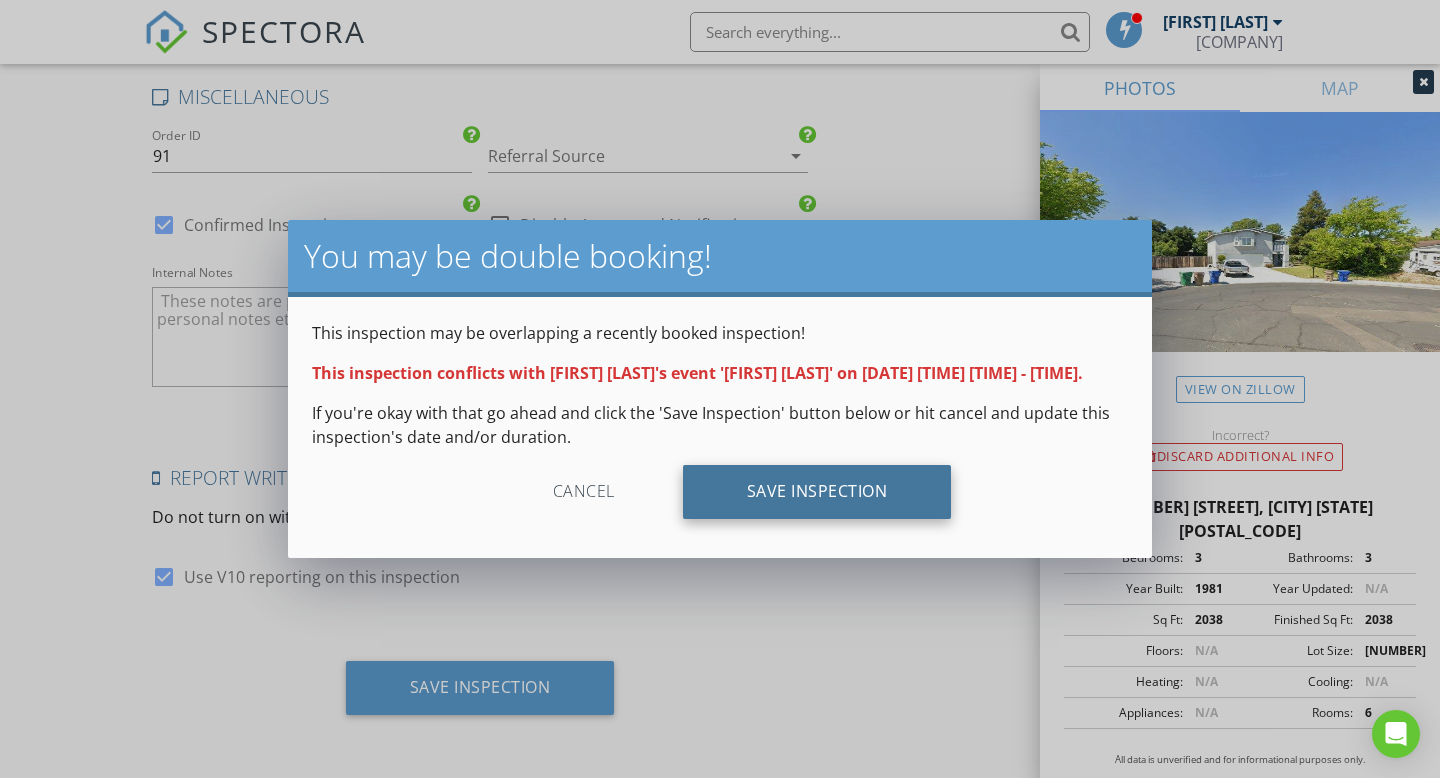 click on "Save Inspection" at bounding box center [817, 492] 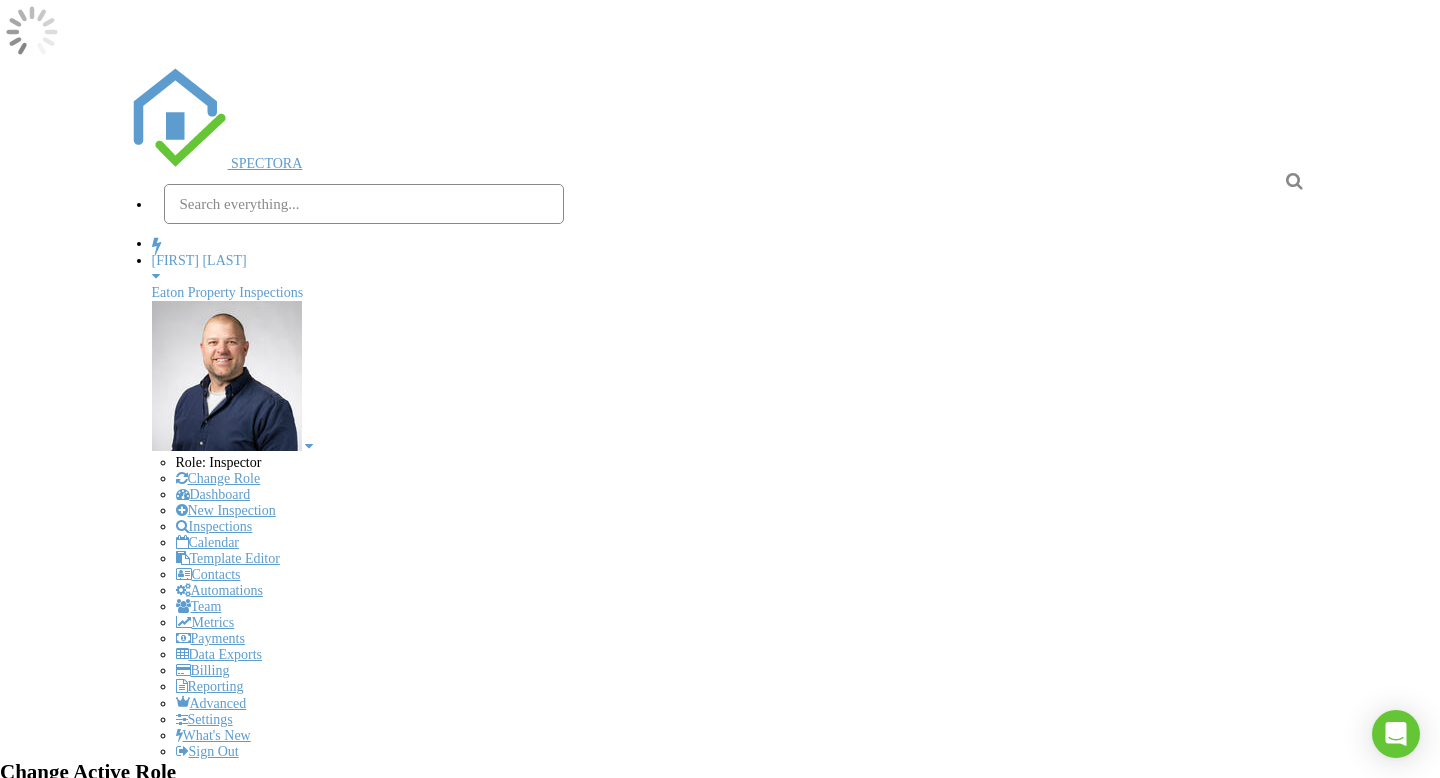 scroll, scrollTop: 1304, scrollLeft: 0, axis: vertical 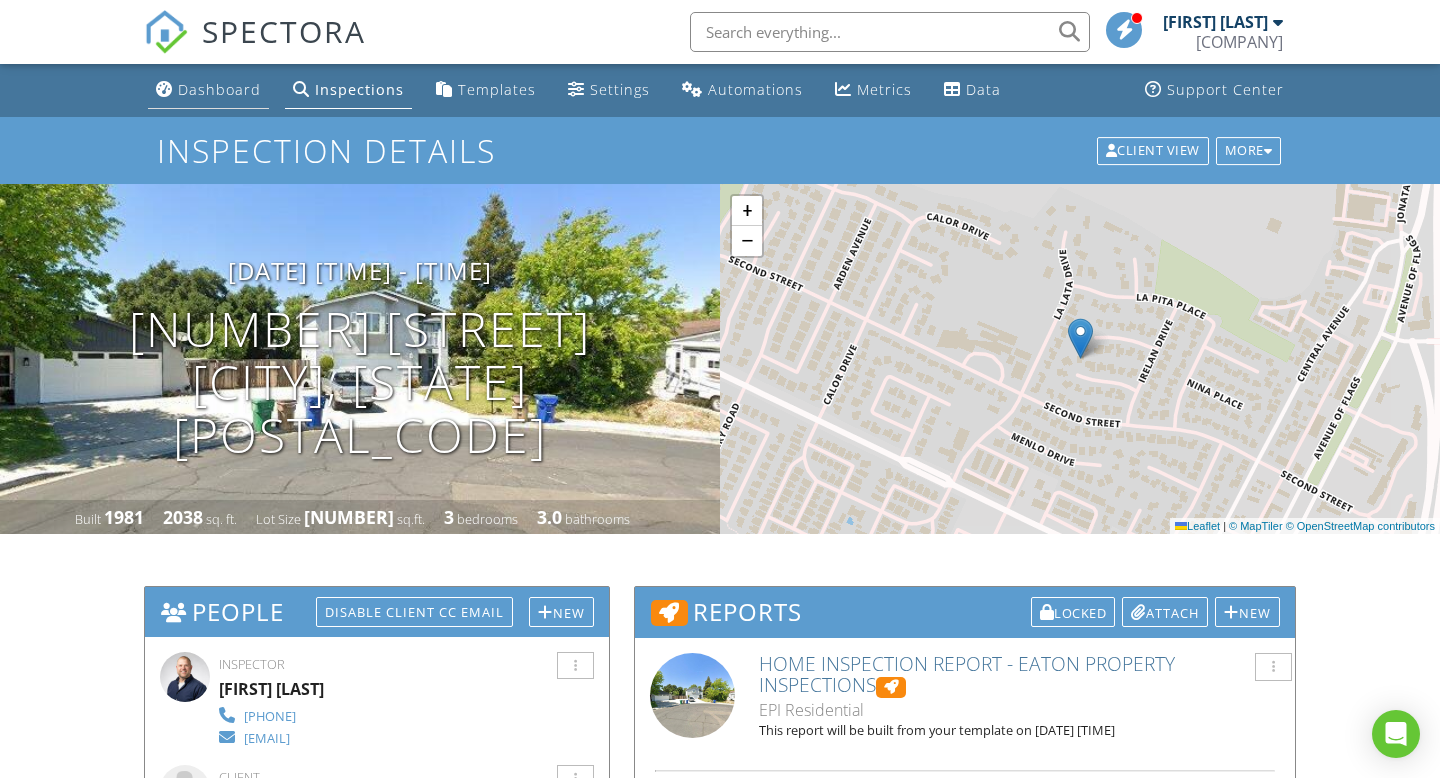 click on "Dashboard" at bounding box center [219, 89] 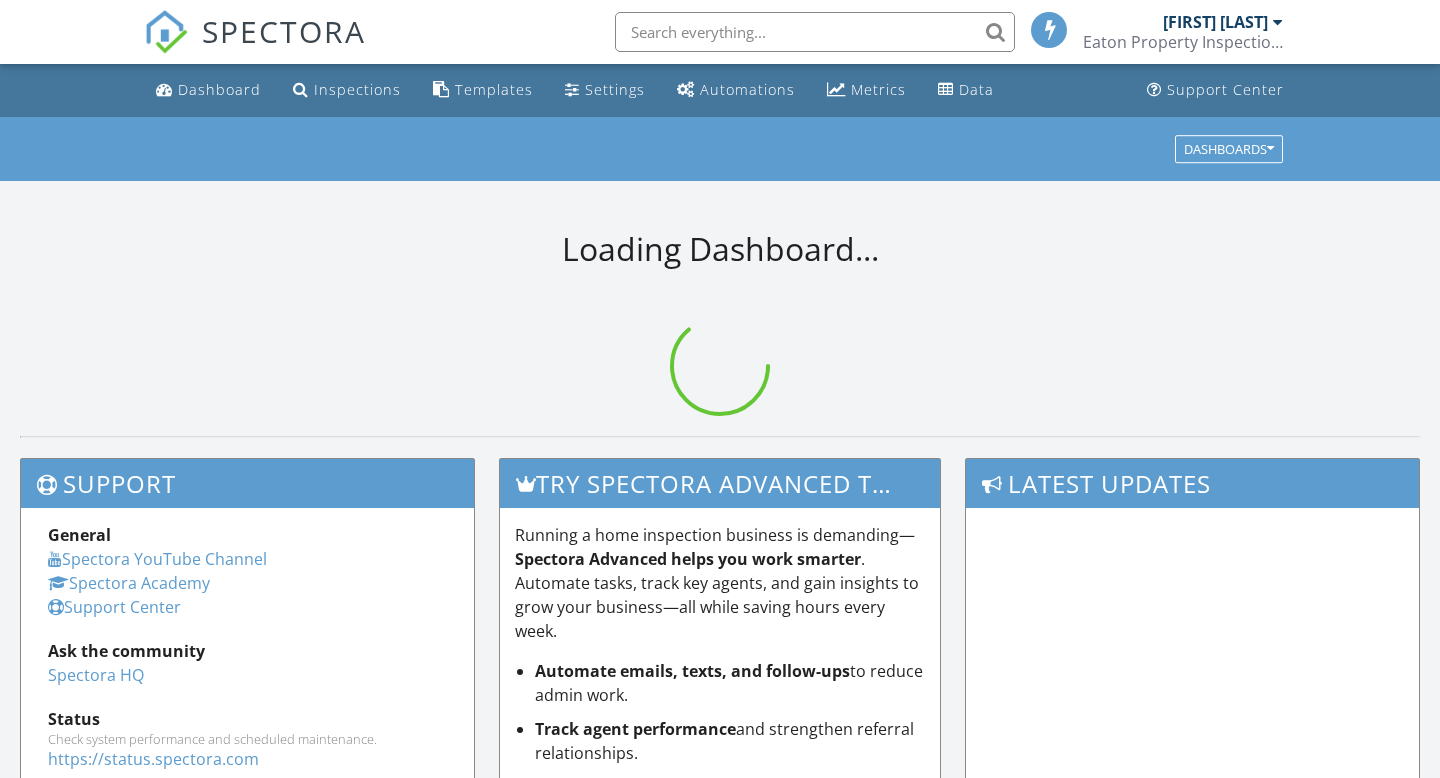 scroll, scrollTop: 0, scrollLeft: 0, axis: both 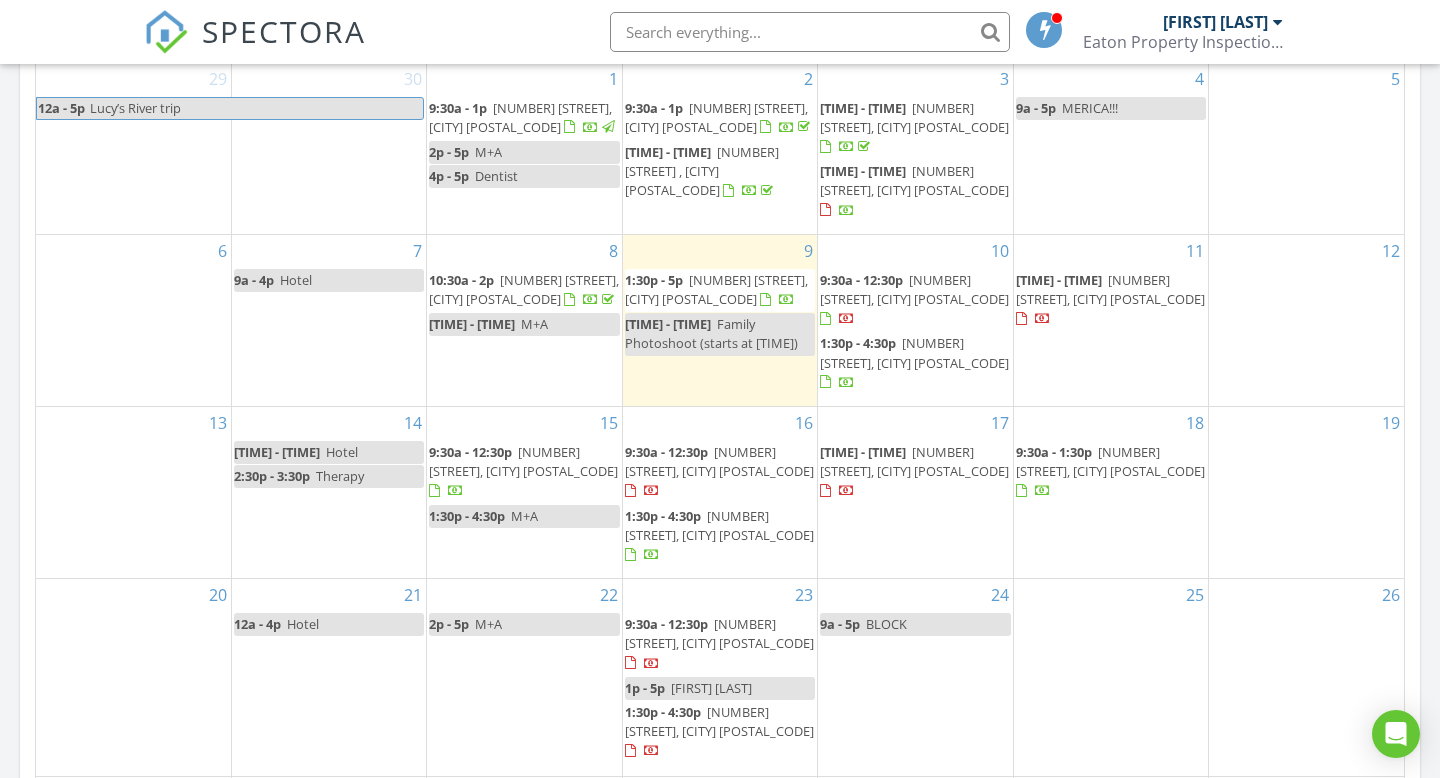 click on "[TIME] - [TIME]
[TIME] - [TIME]
[NUMBER] [STREET], [CITY] [POSTAL_CODE]
[TIME] - [TIME]
Family Photoshoot (starts at [TIME])" at bounding box center (720, 320) 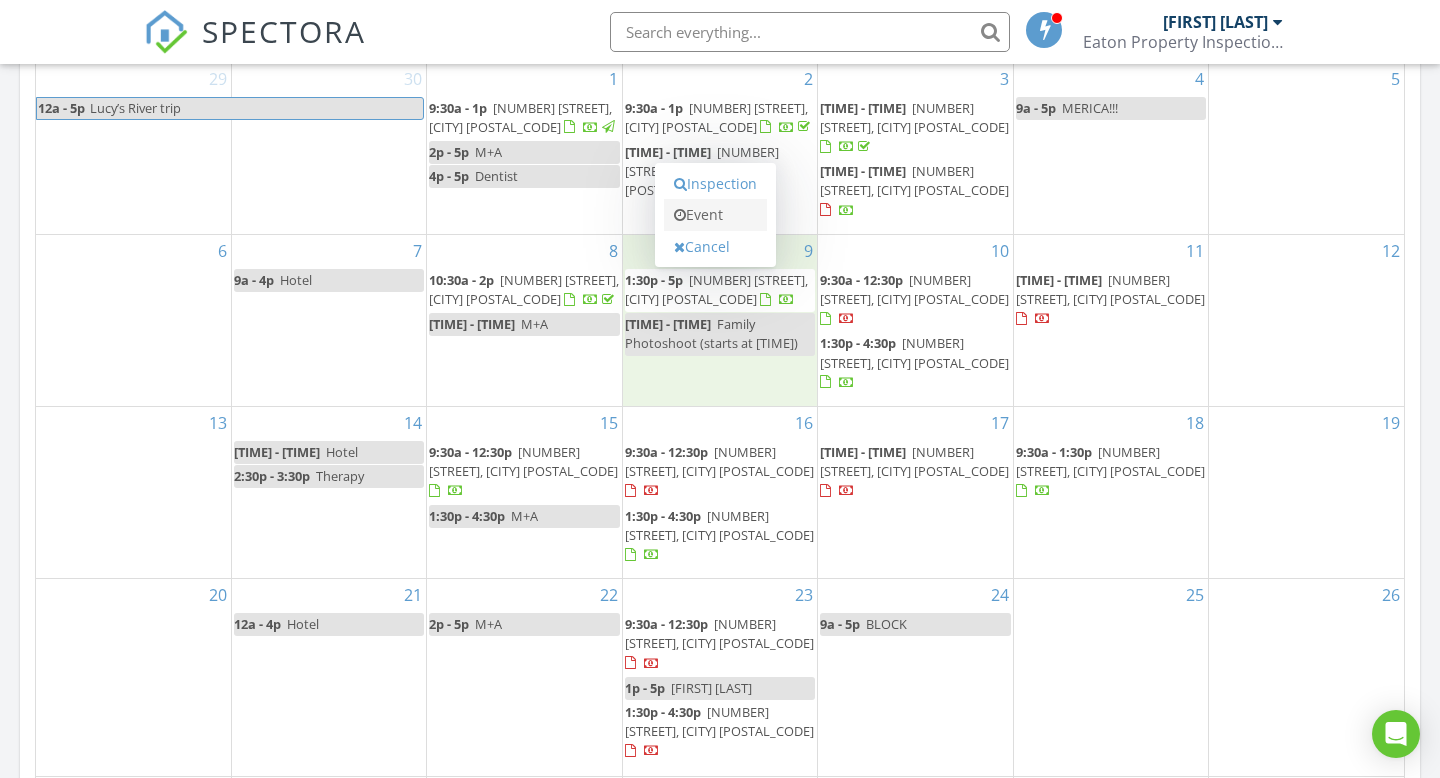click on "Event" at bounding box center [715, 215] 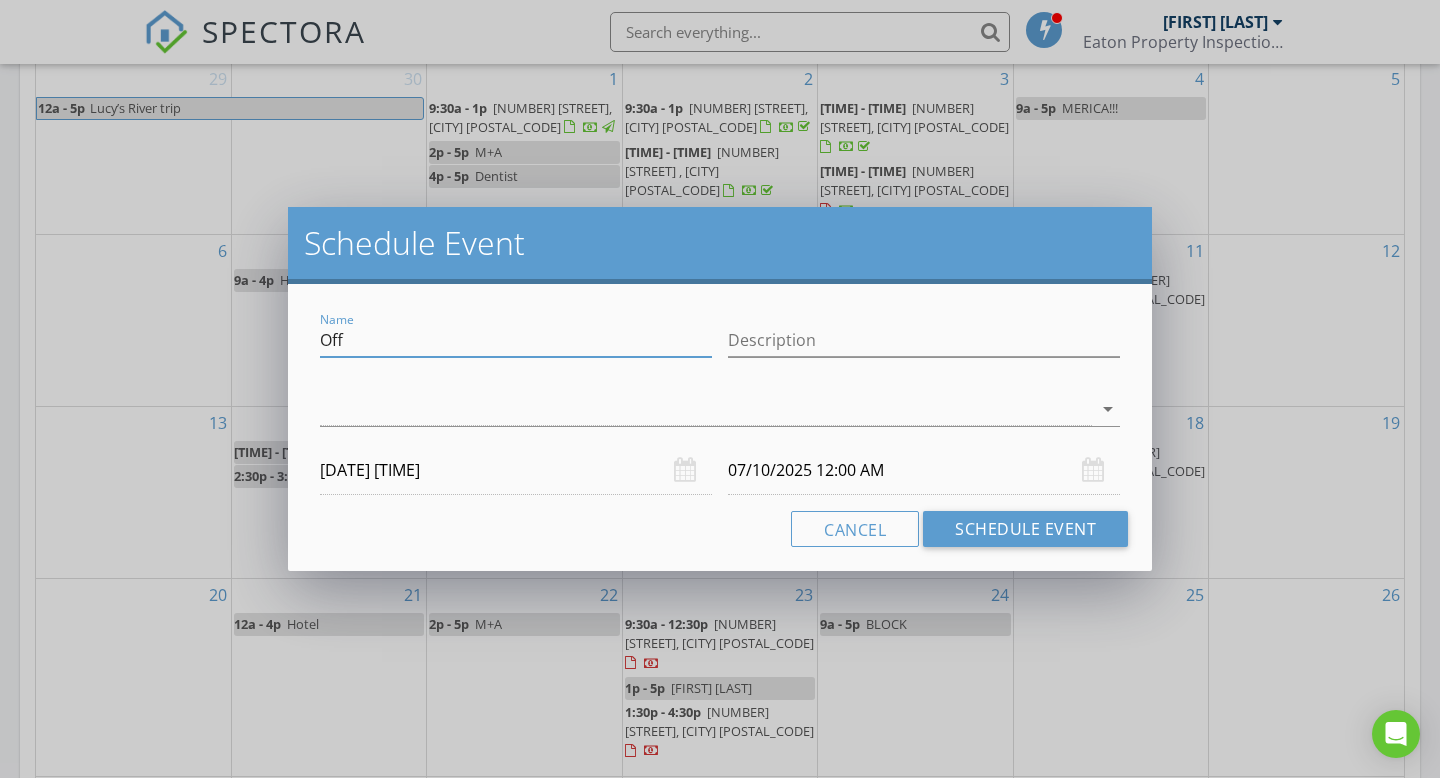 click on "Off" at bounding box center [516, 340] 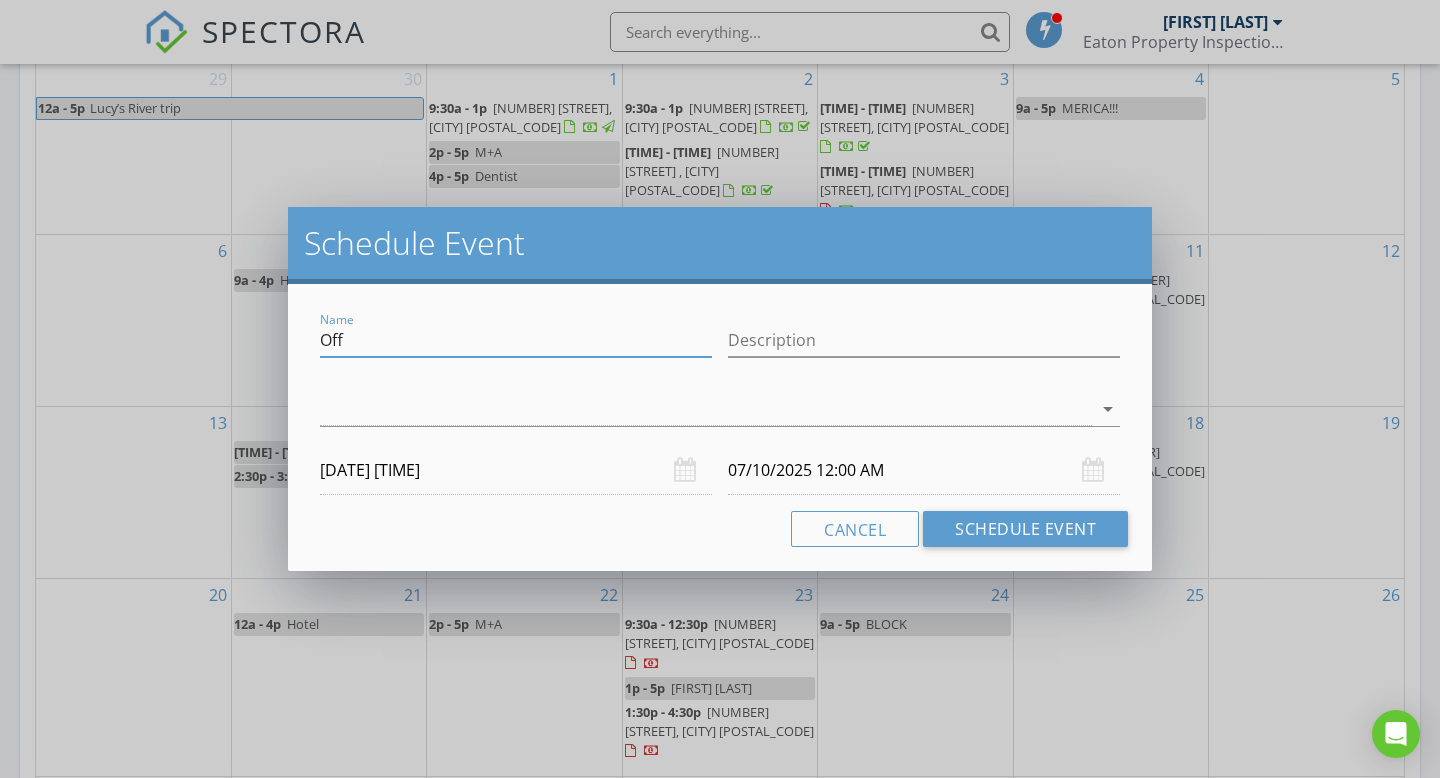 click on "Off" at bounding box center (516, 340) 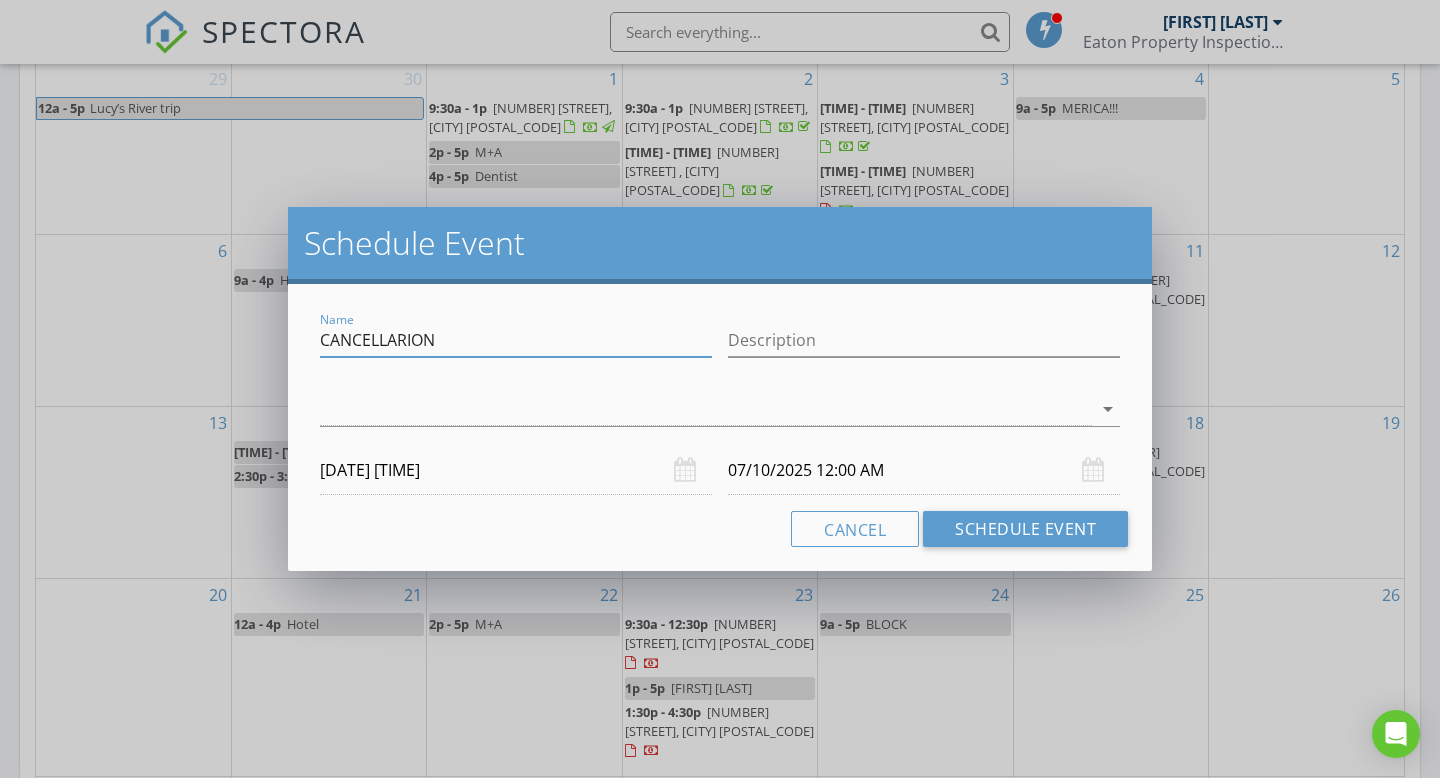 type on "CANCELLARION" 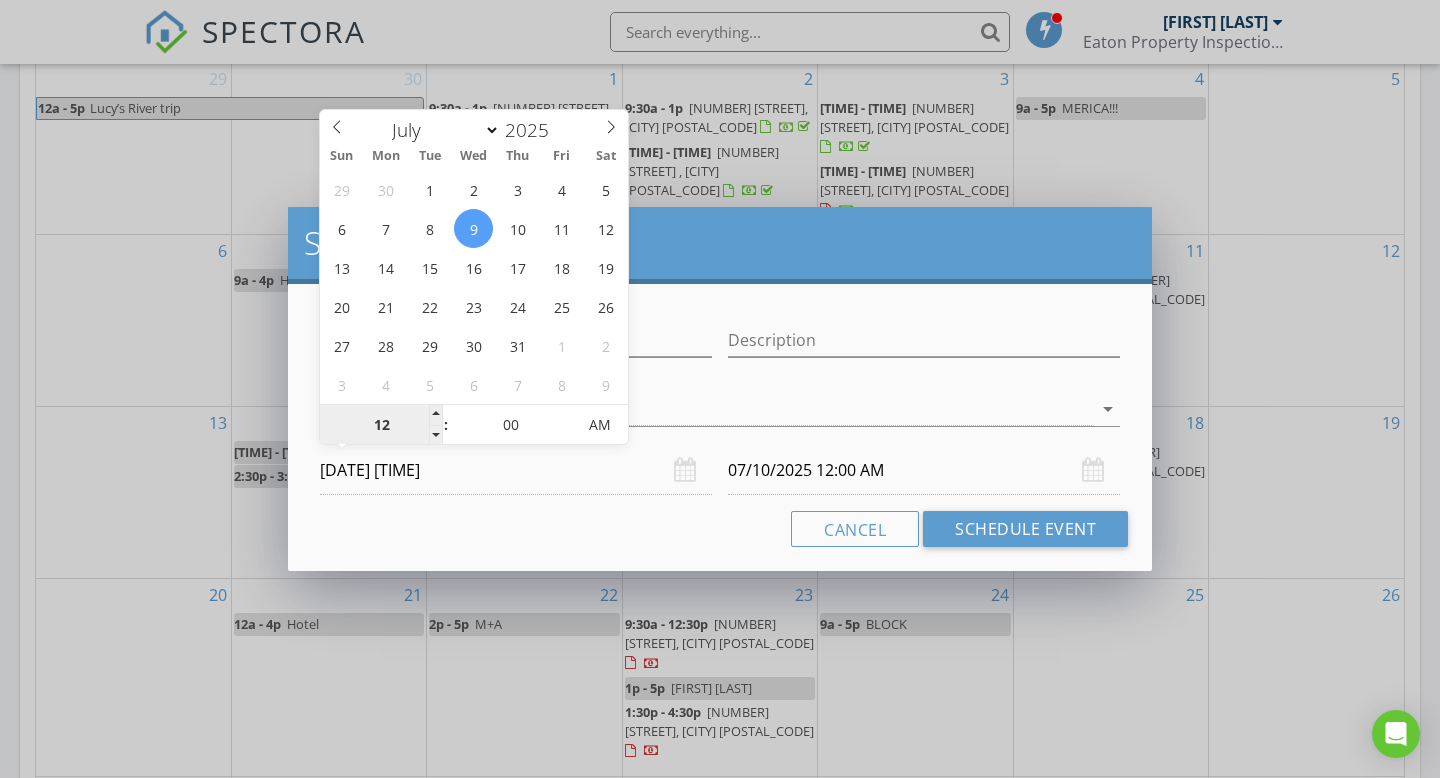 click on "12" at bounding box center (381, 426) 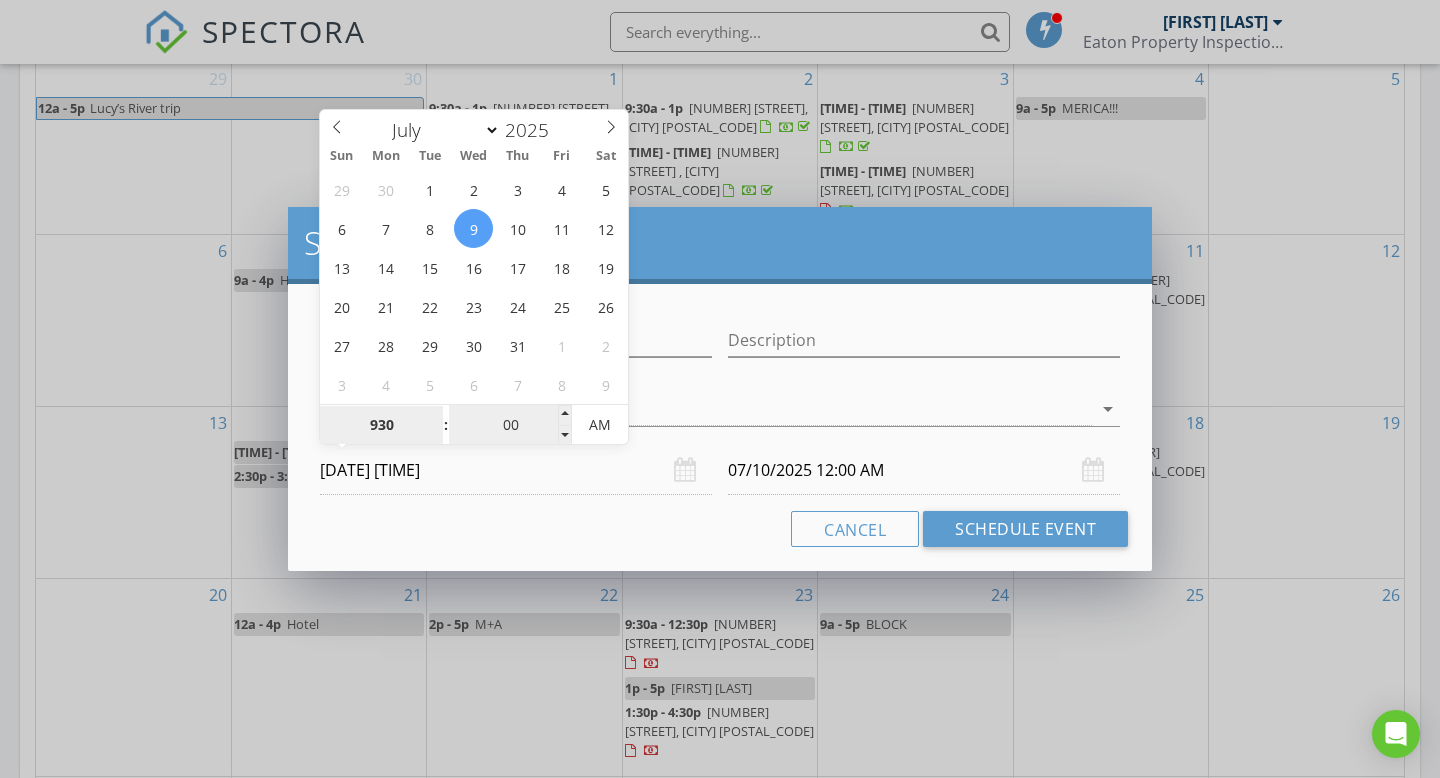 type on "930" 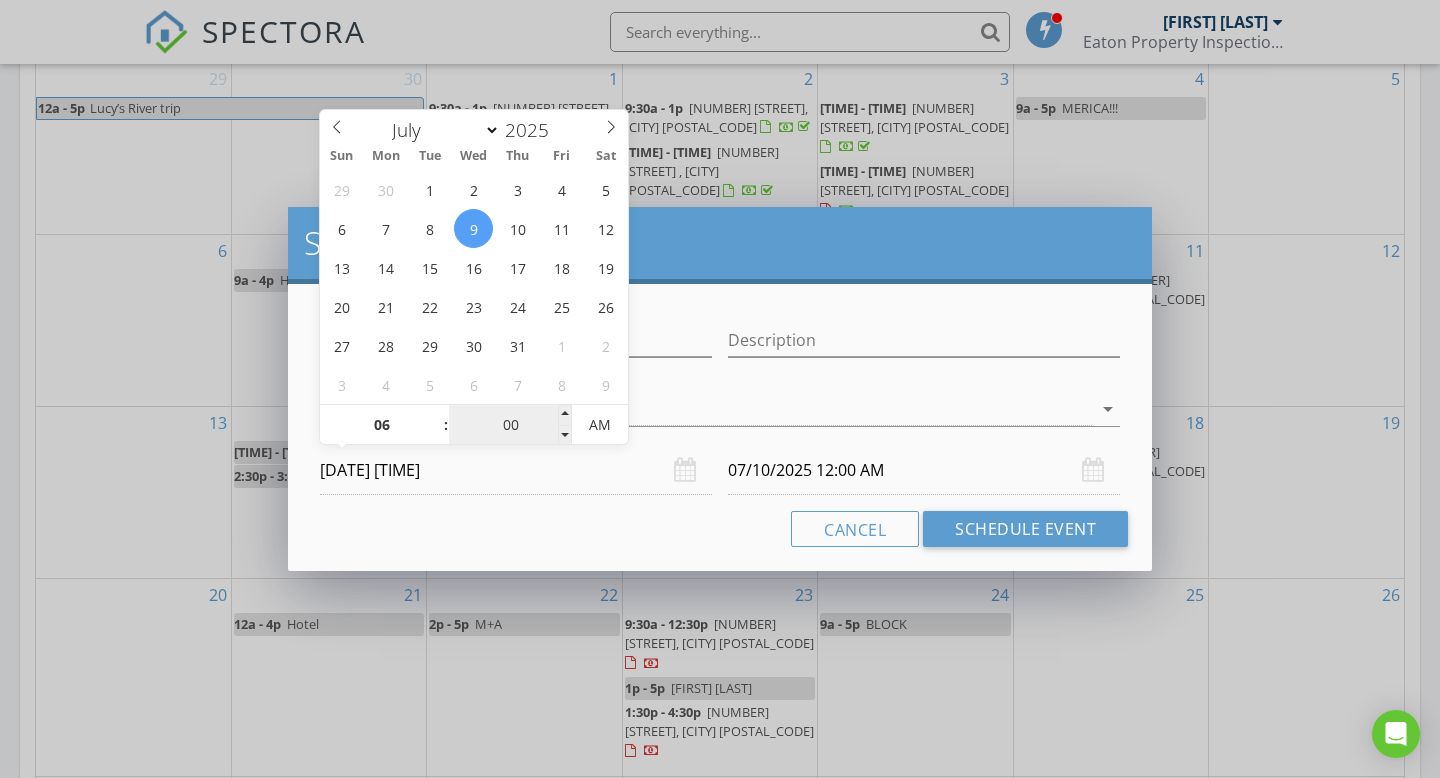 click on "00" at bounding box center (510, 426) 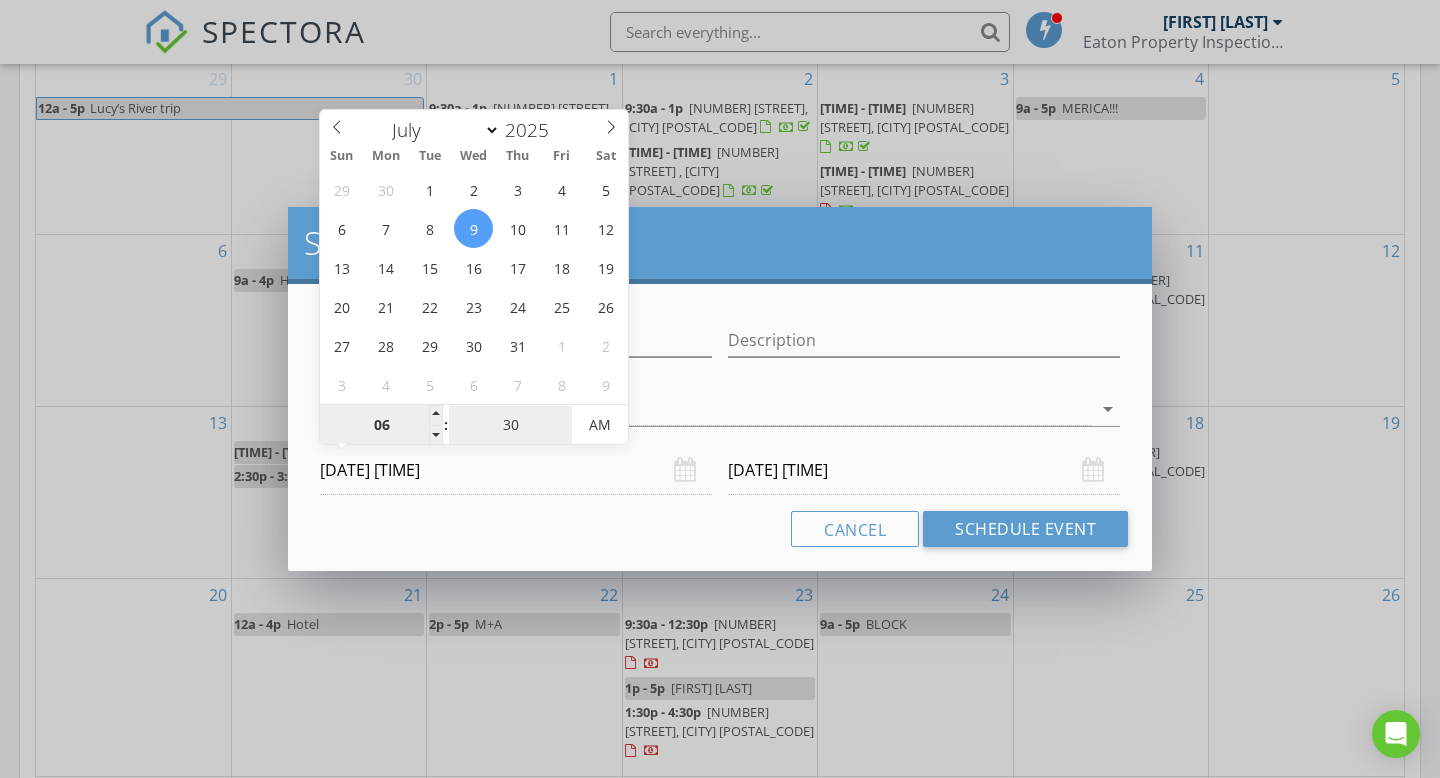 type on "30" 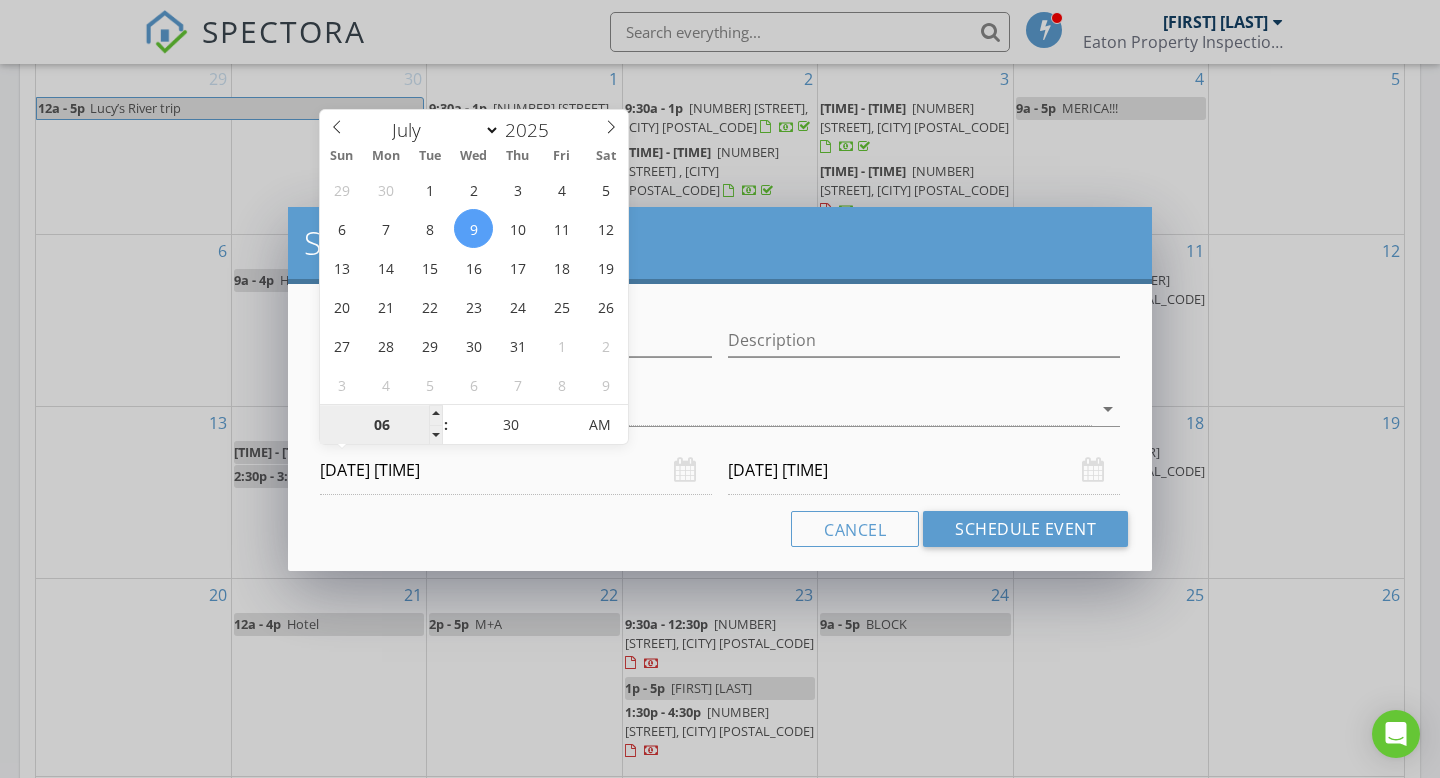 click on "06" at bounding box center [381, 426] 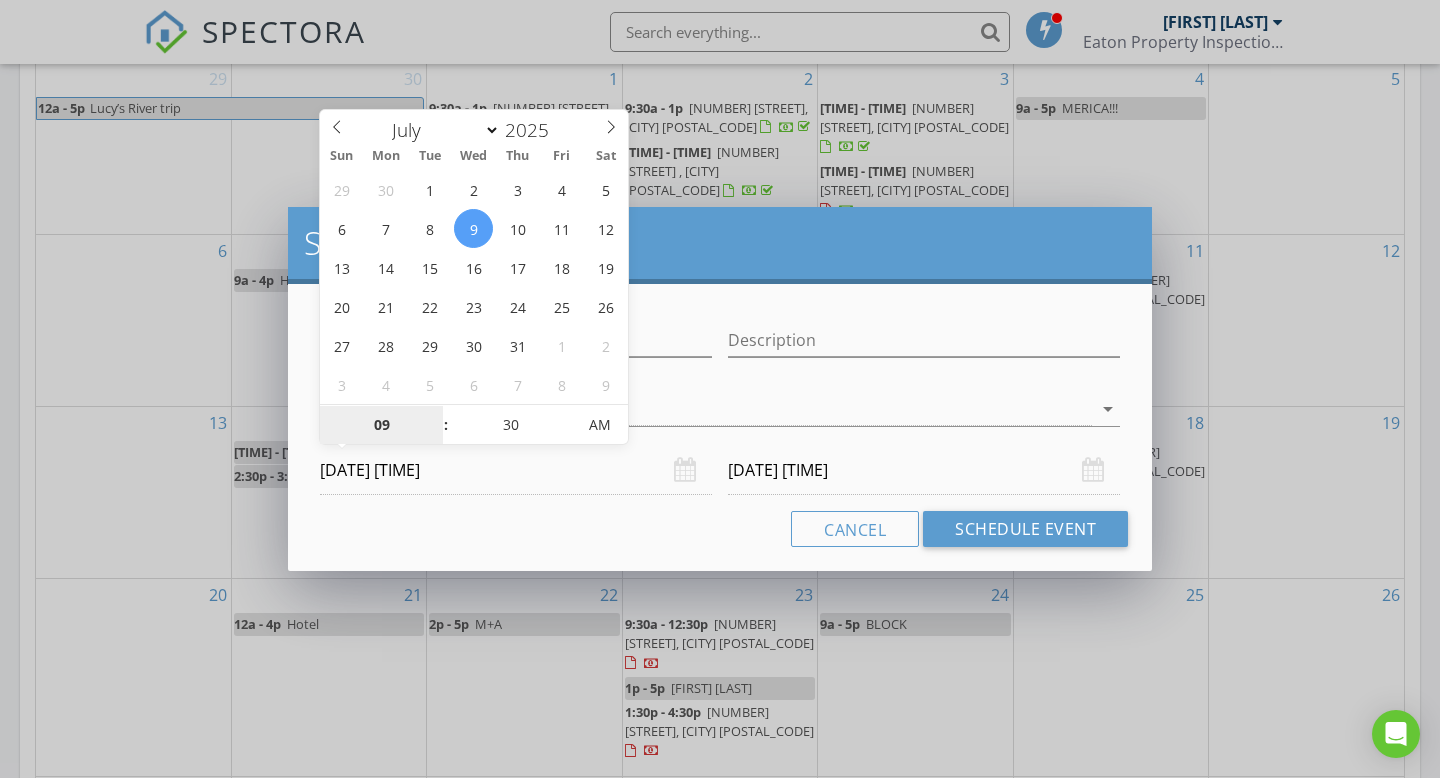 type on "09" 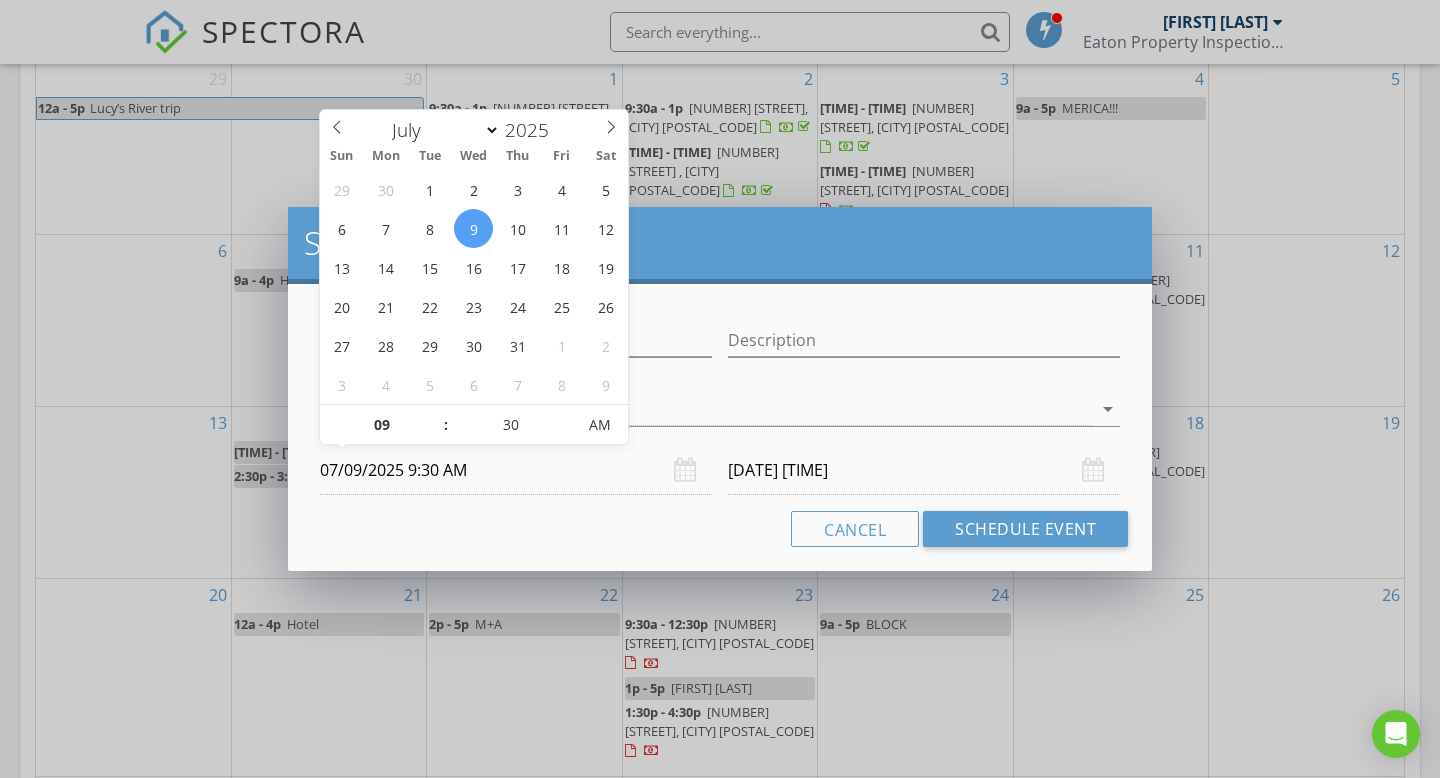click on "Cancel   Schedule Event" at bounding box center [720, 529] 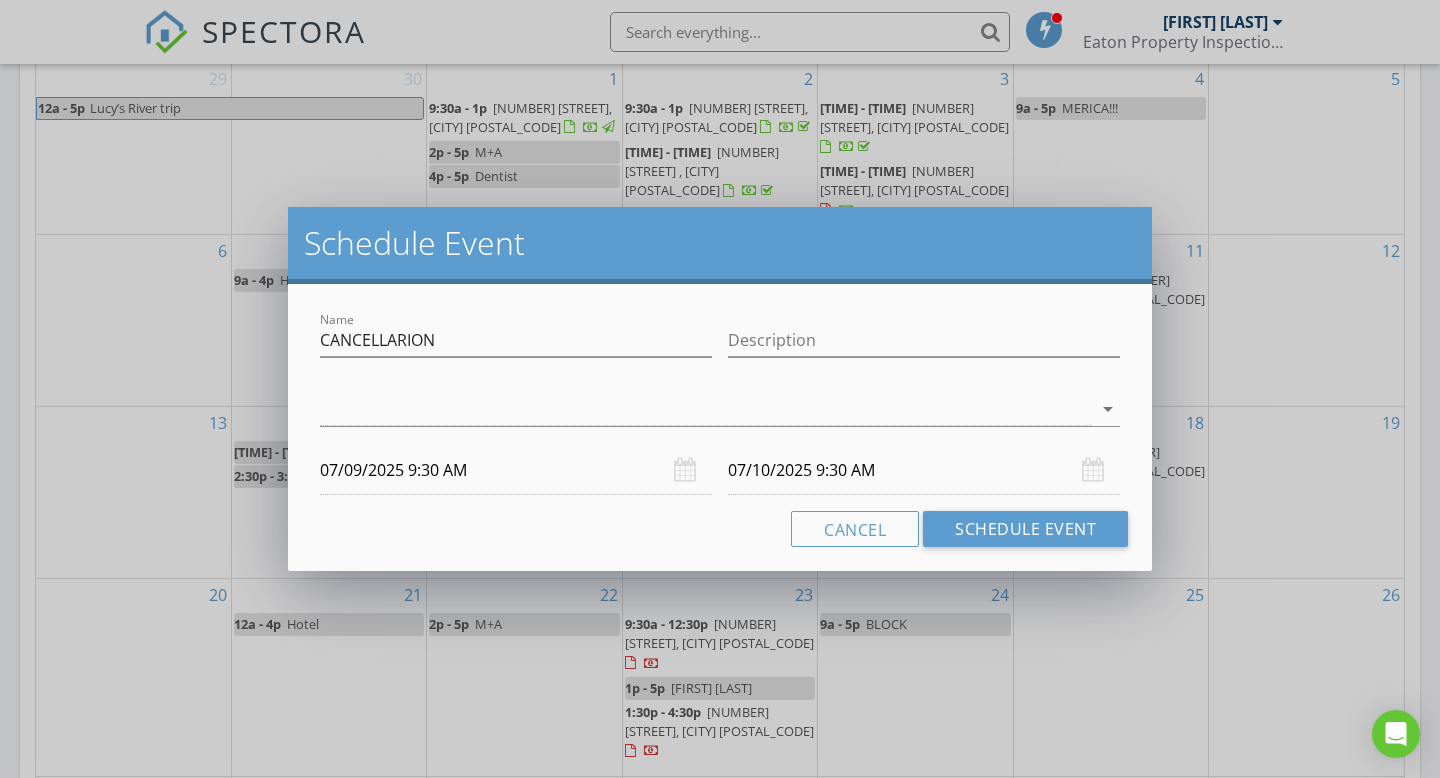 click on "07/10/2025 9:30 AM" at bounding box center (516, 470) 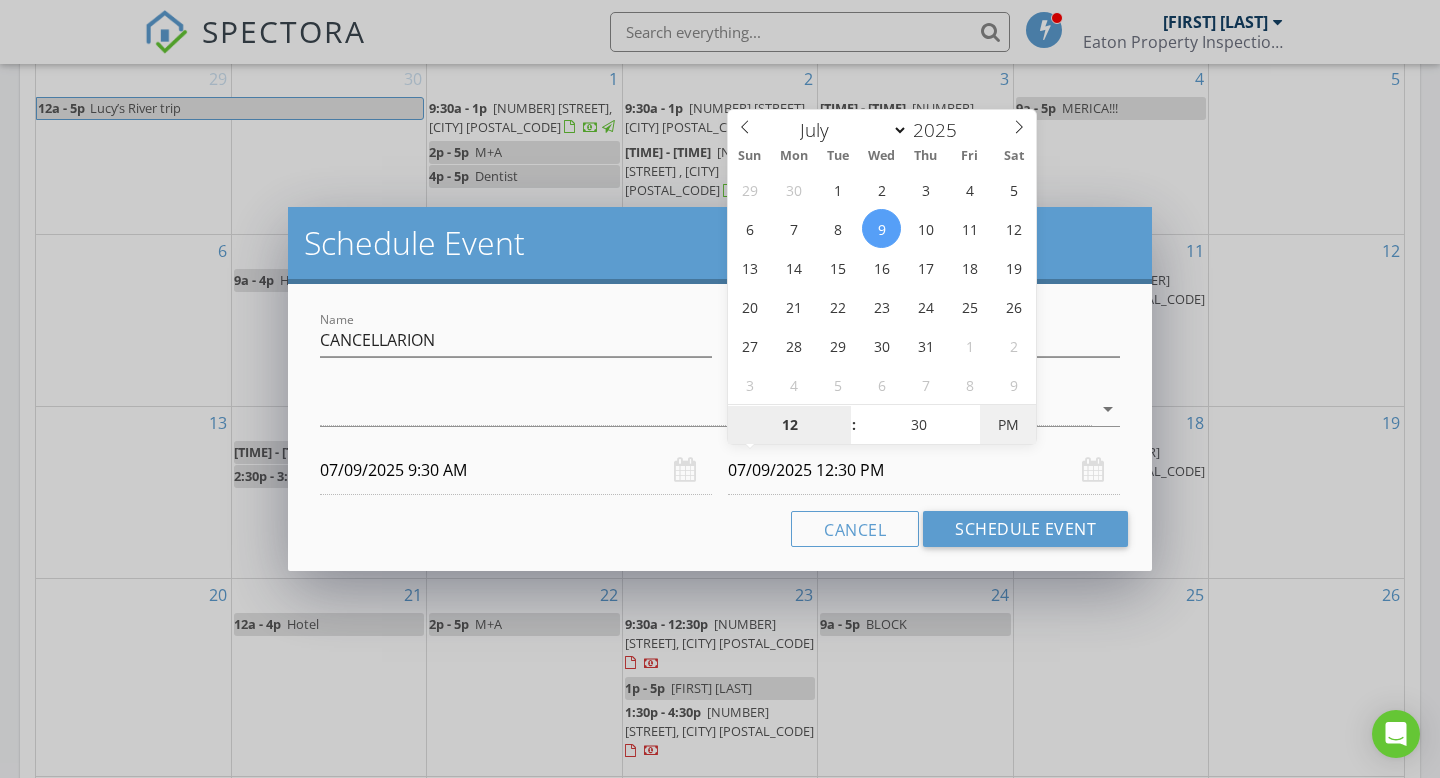 click on "PM" at bounding box center [1007, 425] 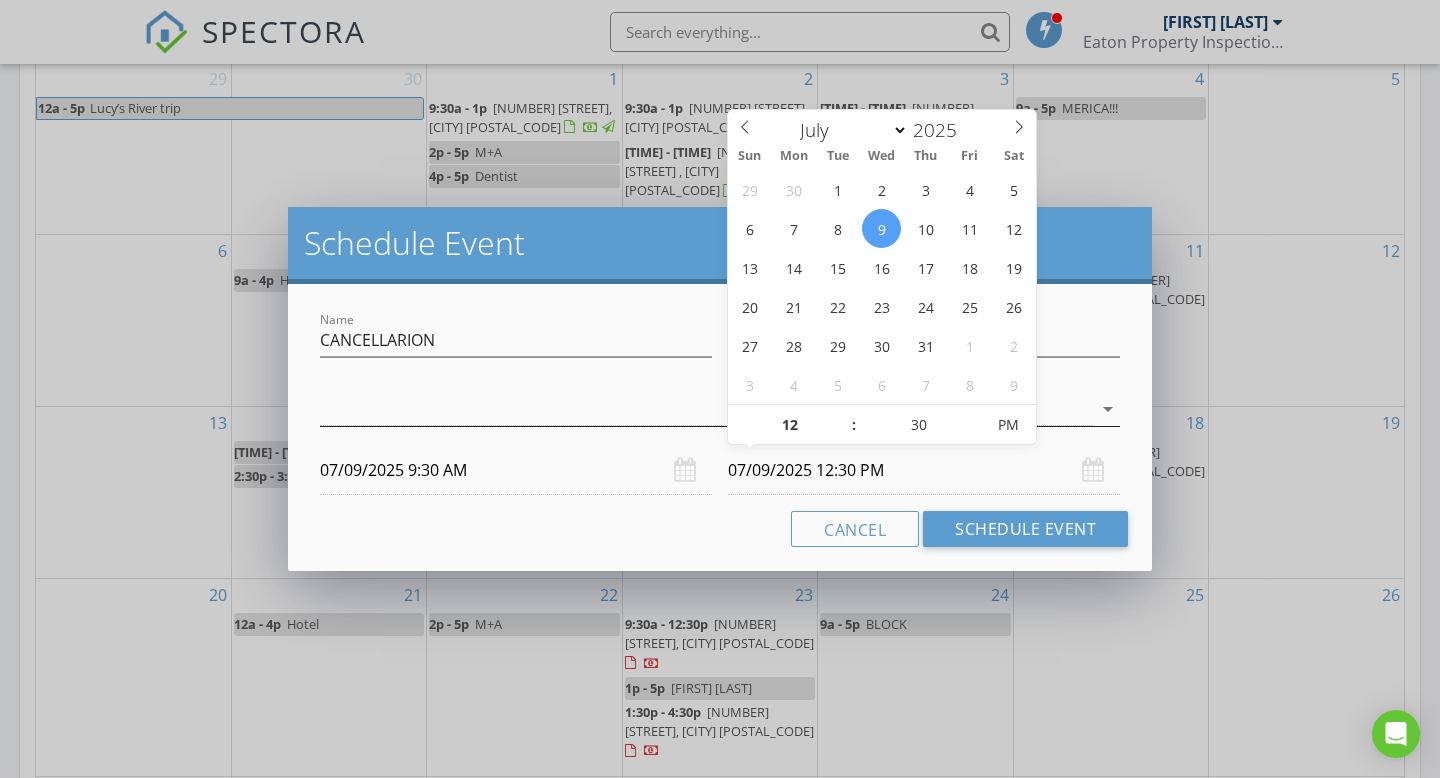 click at bounding box center (706, 409) 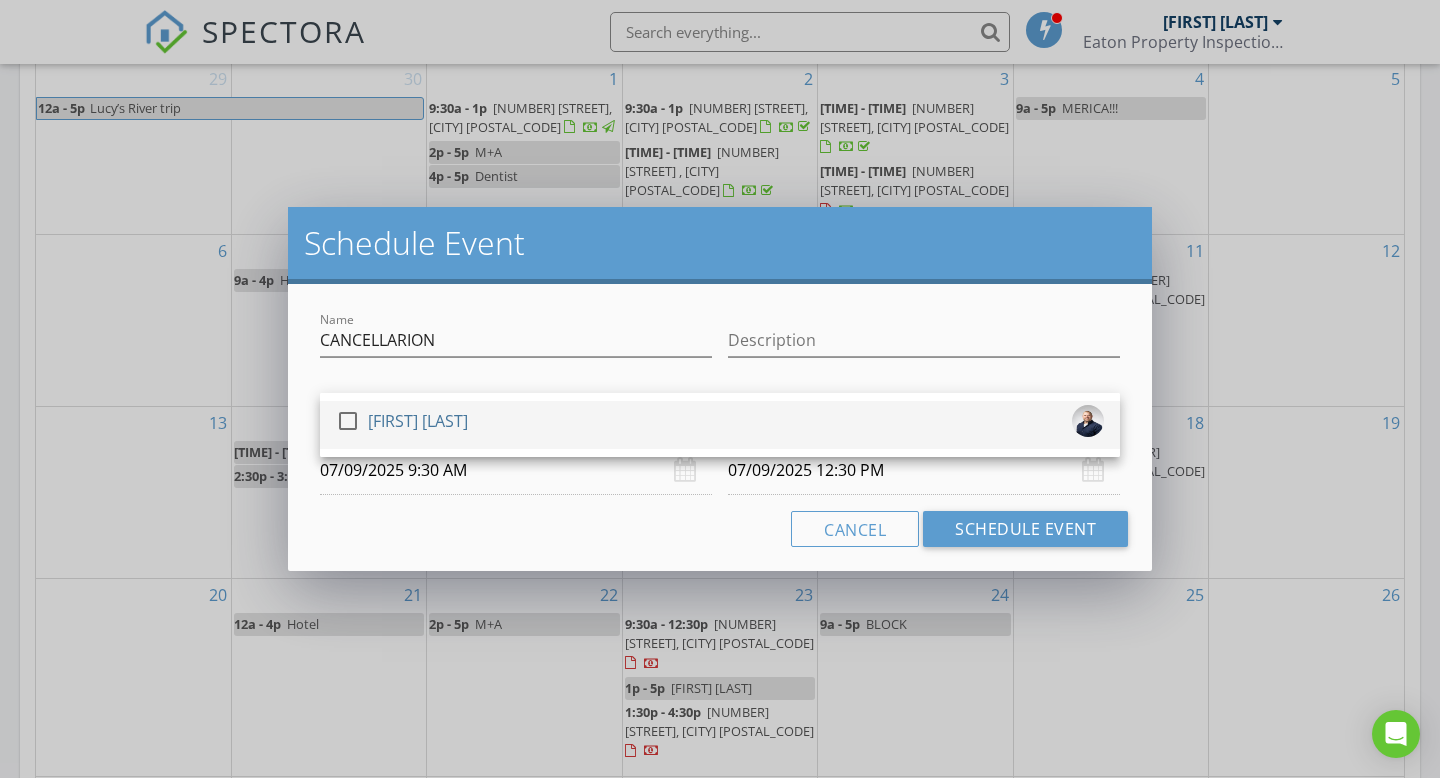 click at bounding box center [348, 421] 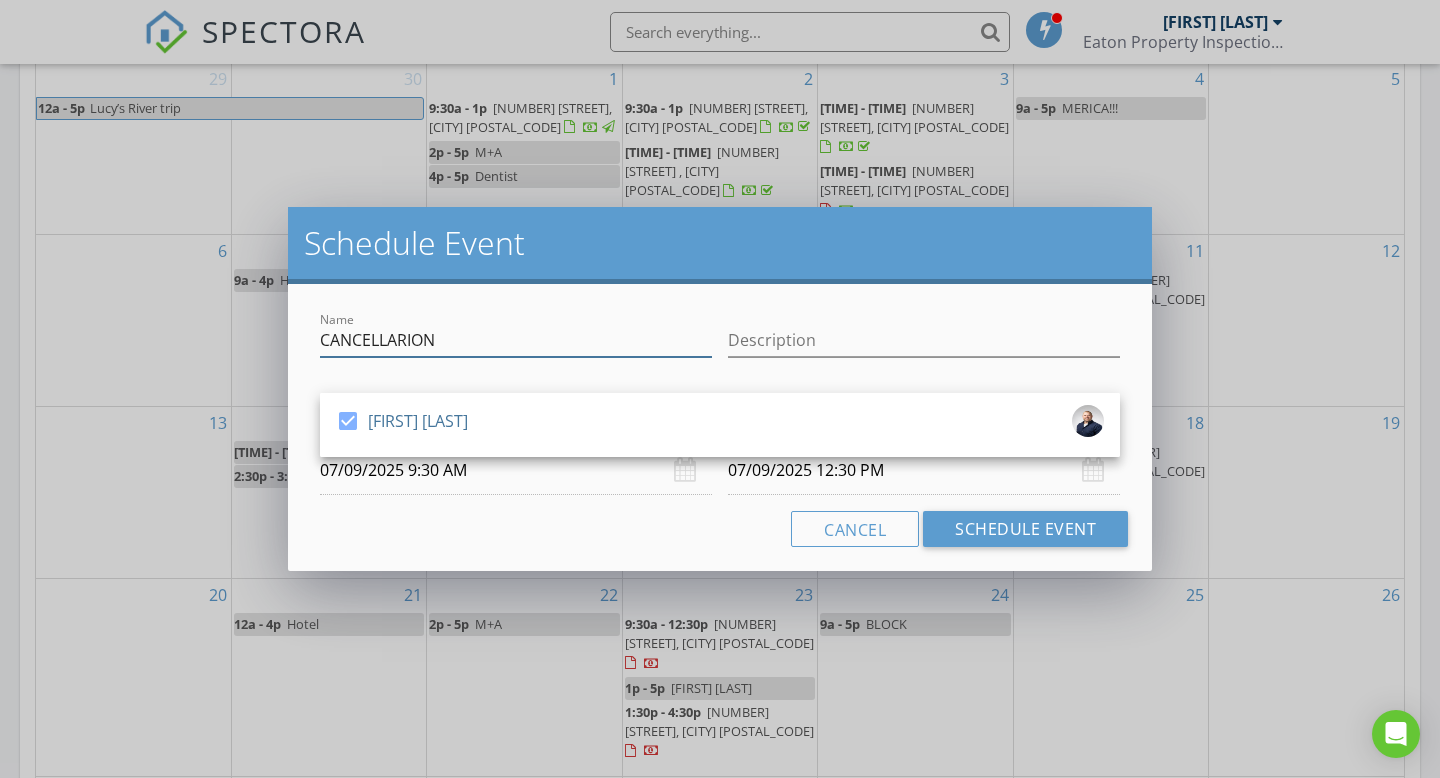 click on "CANCELLARION" at bounding box center (516, 340) 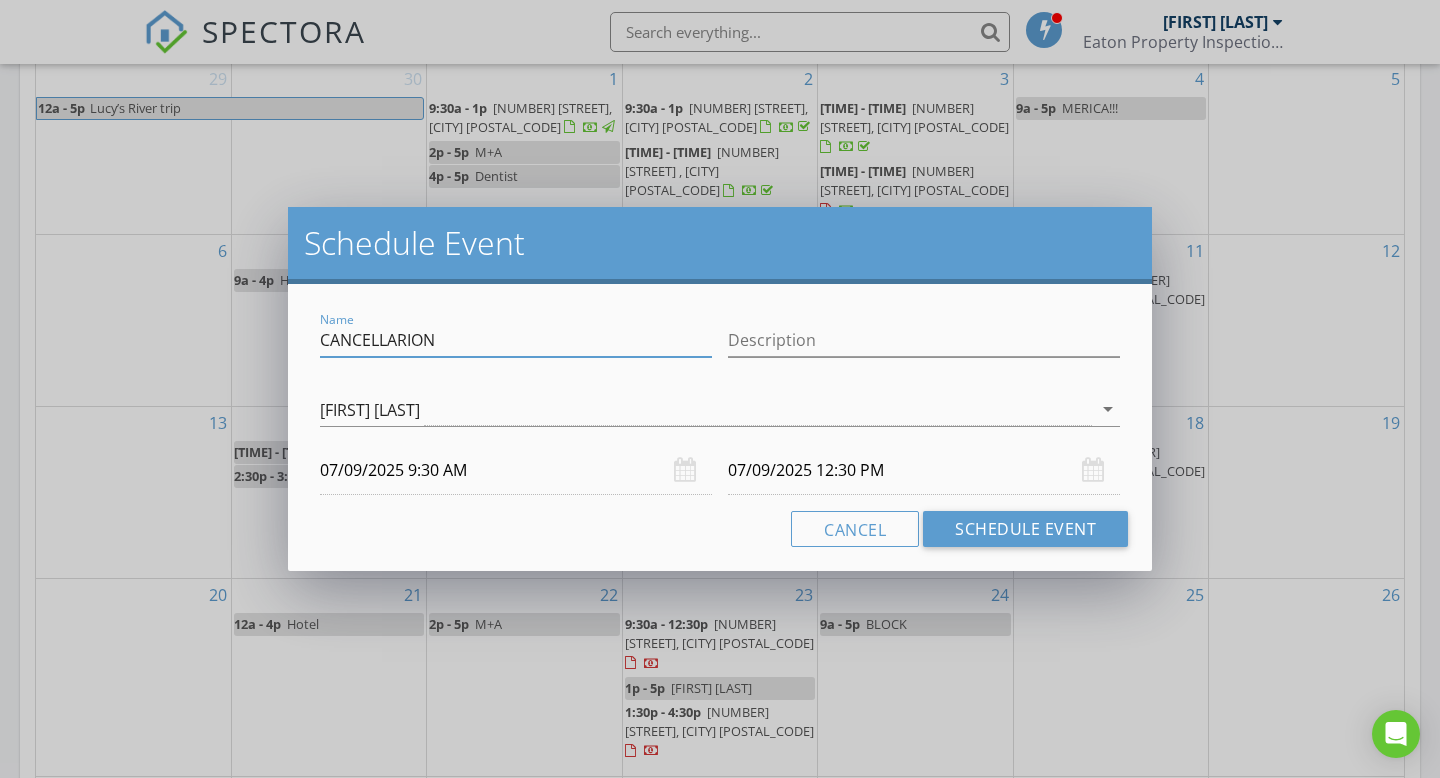 click on "CANCELLARION" at bounding box center (516, 340) 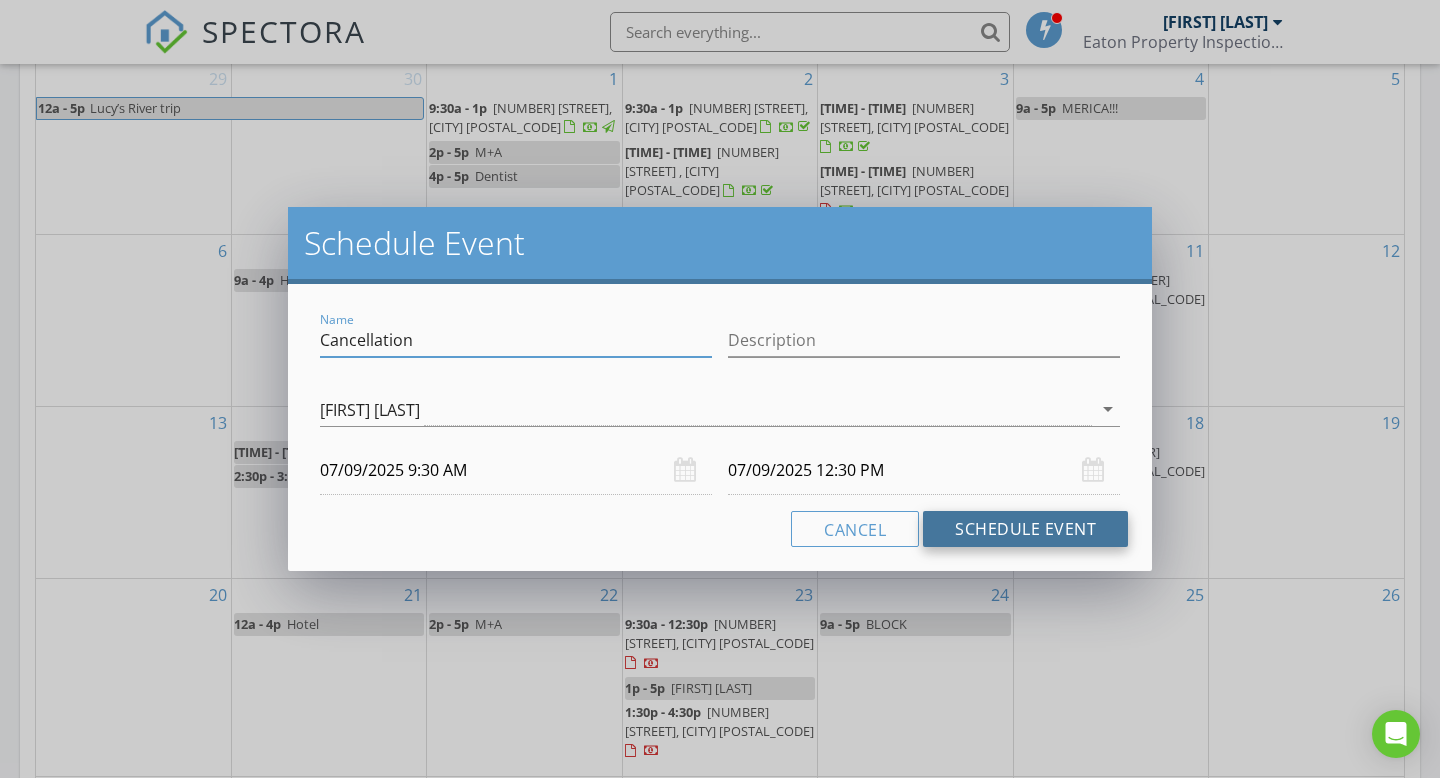 type on "Cancellation" 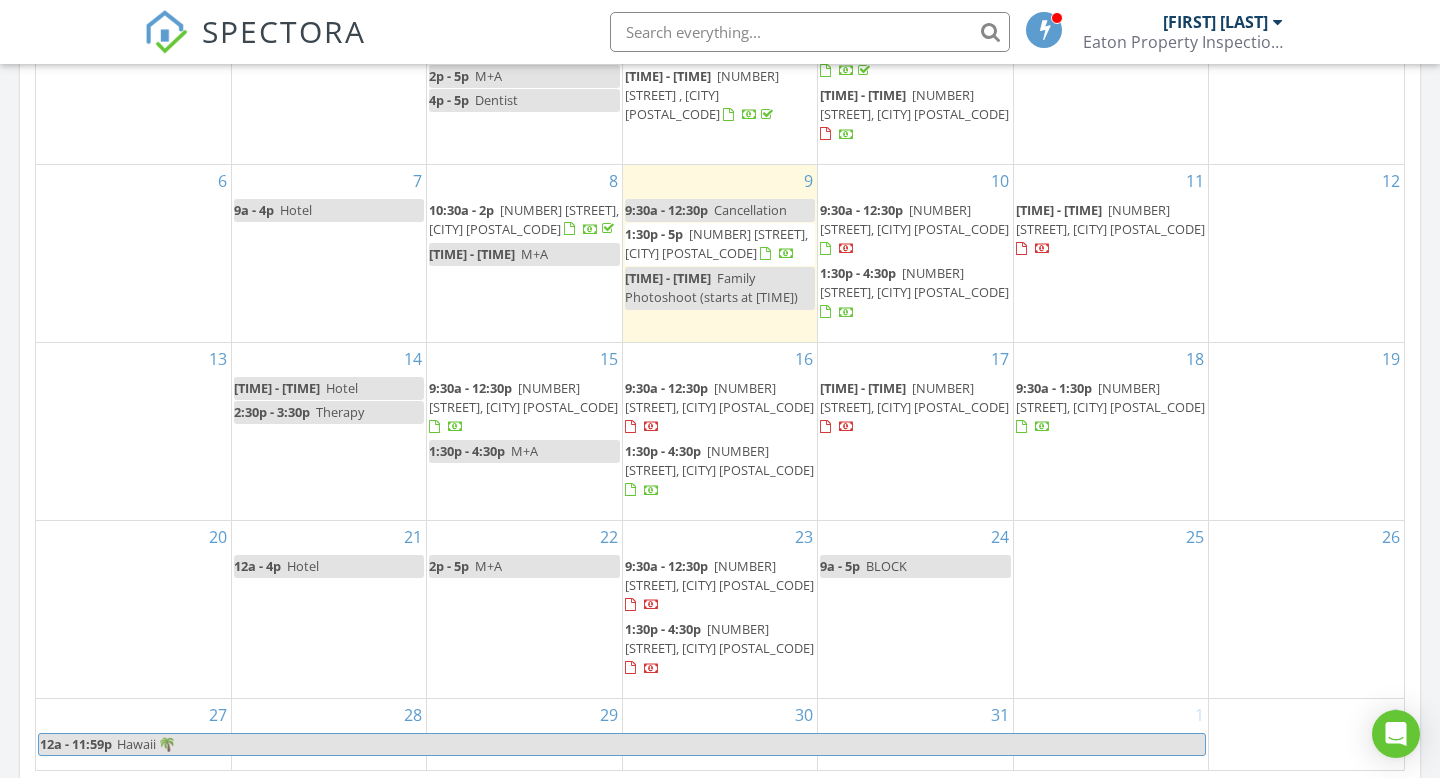 scroll, scrollTop: 1029, scrollLeft: 0, axis: vertical 